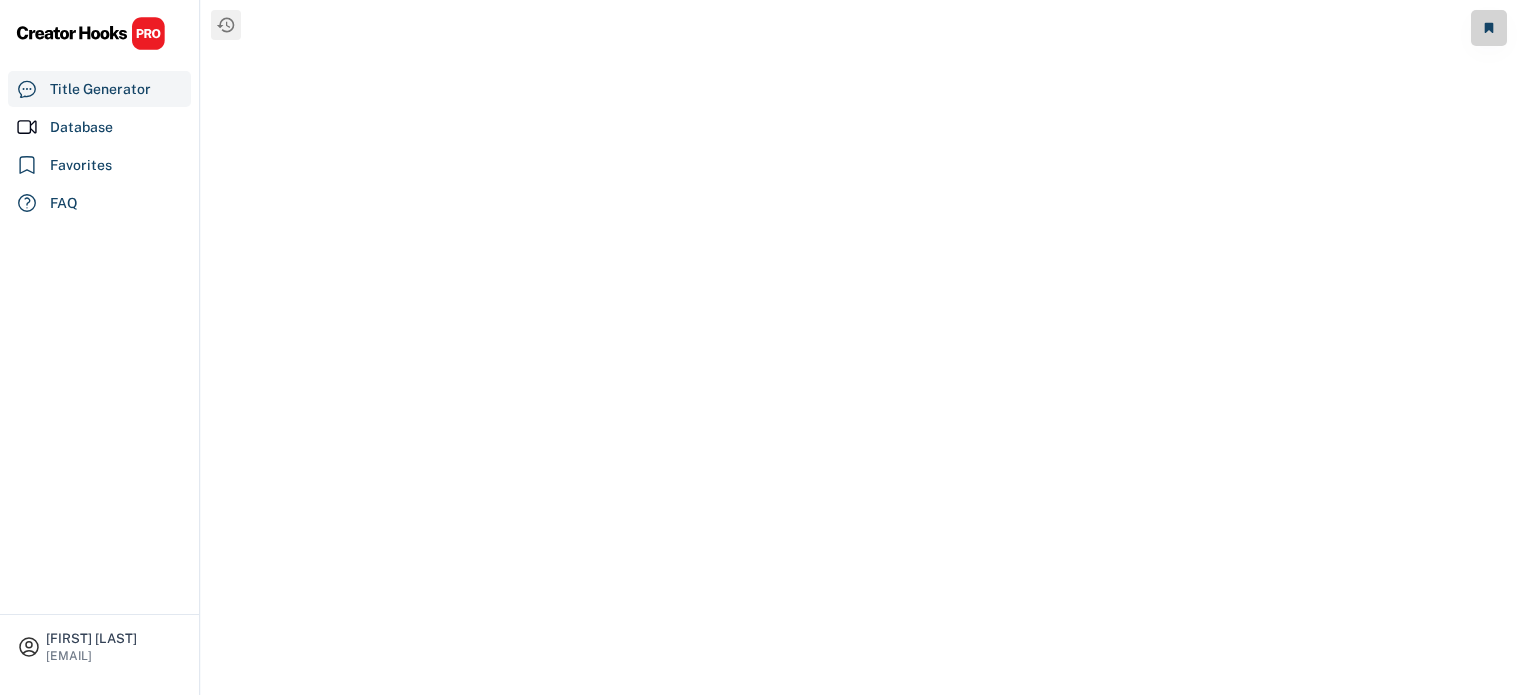 scroll, scrollTop: 0, scrollLeft: 0, axis: both 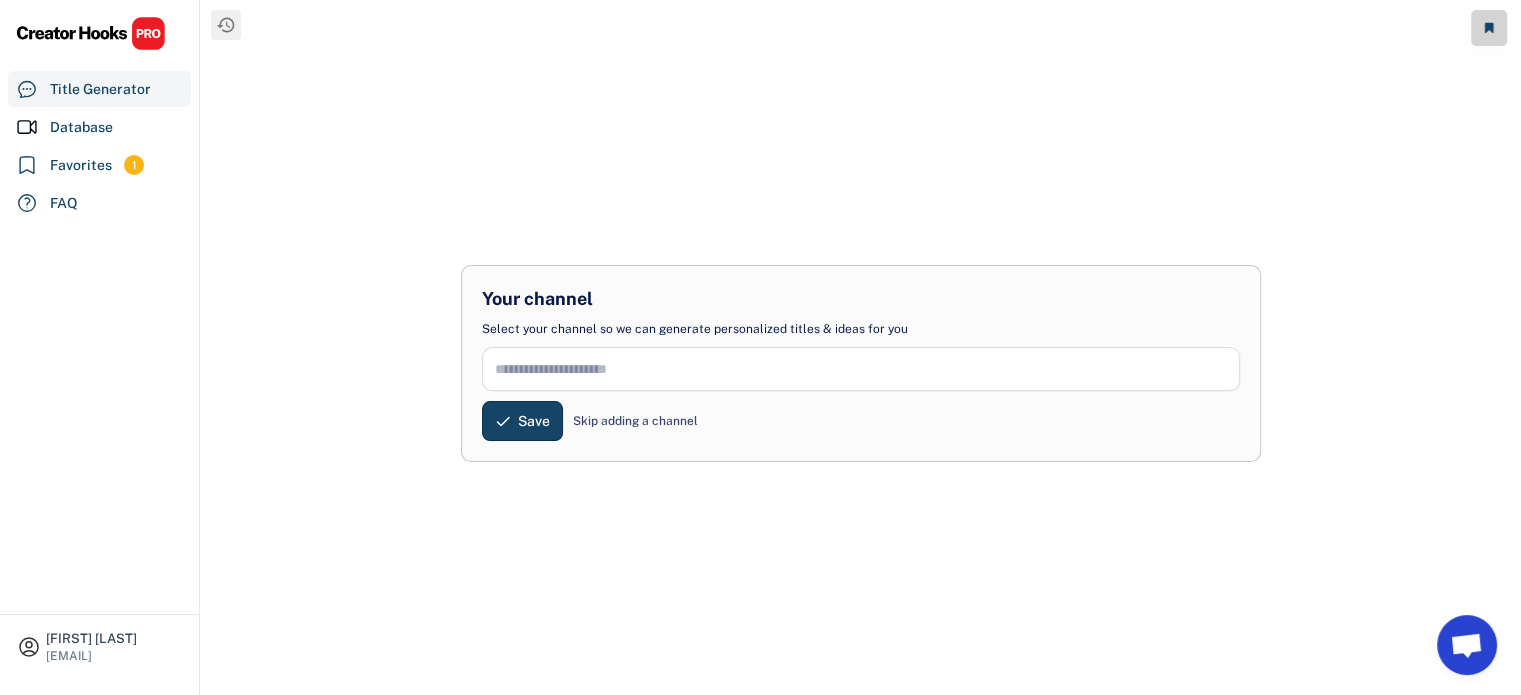 click on "Skip adding a channel" at bounding box center [635, 421] 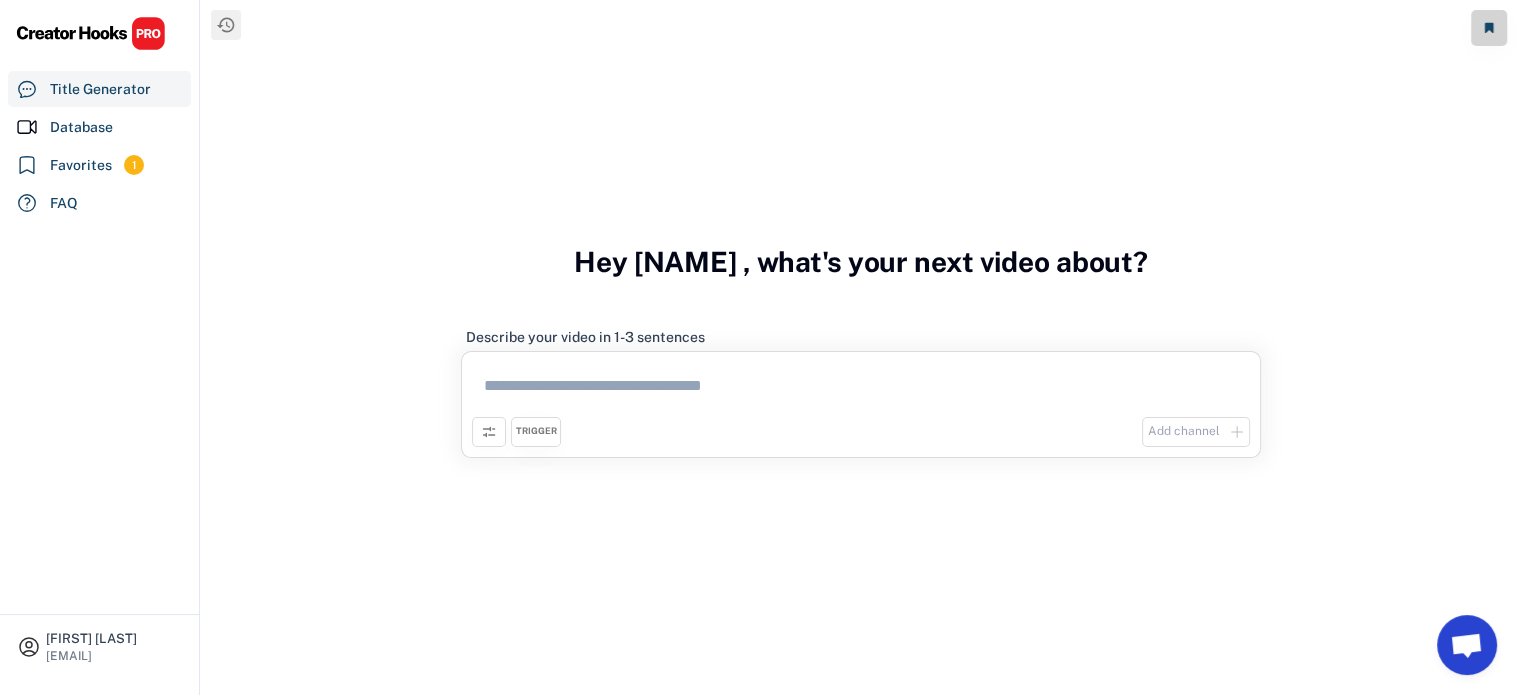click at bounding box center [861, 389] 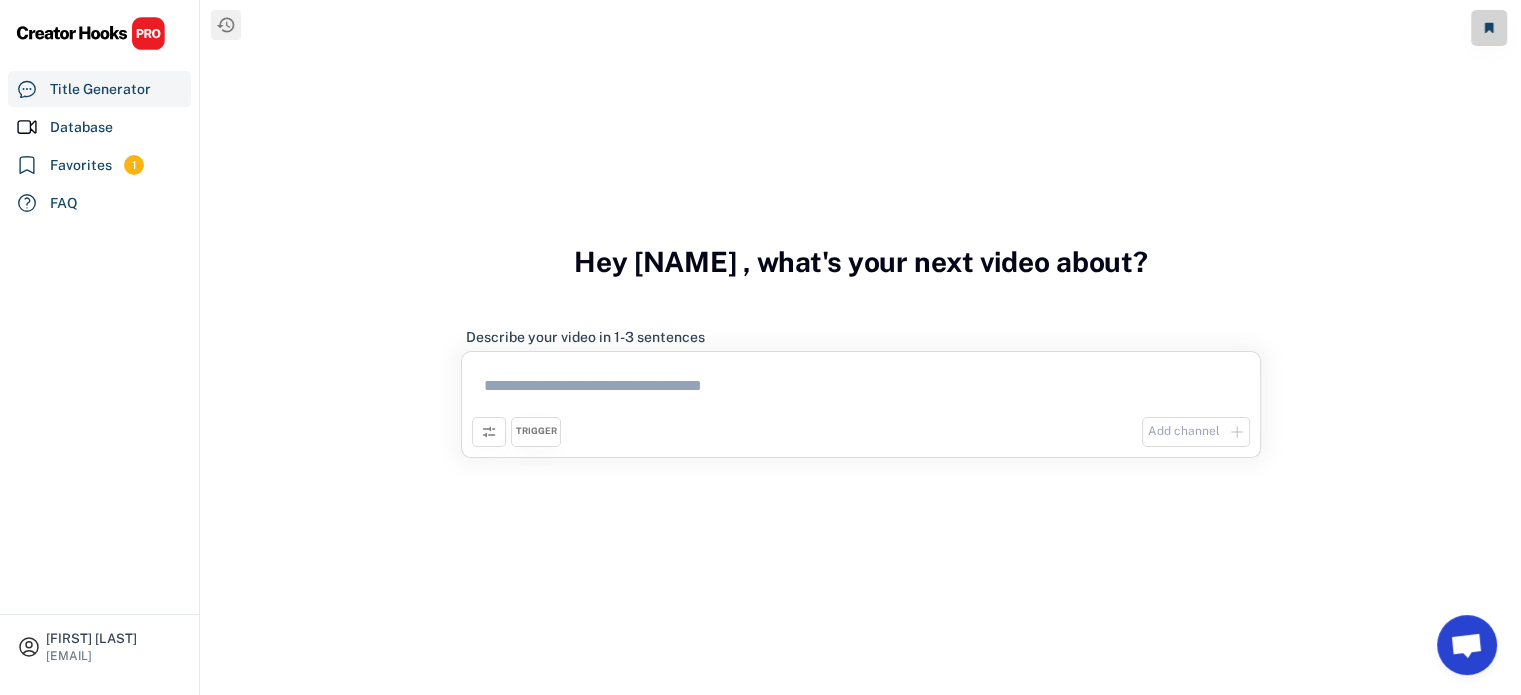 paste on "**********" 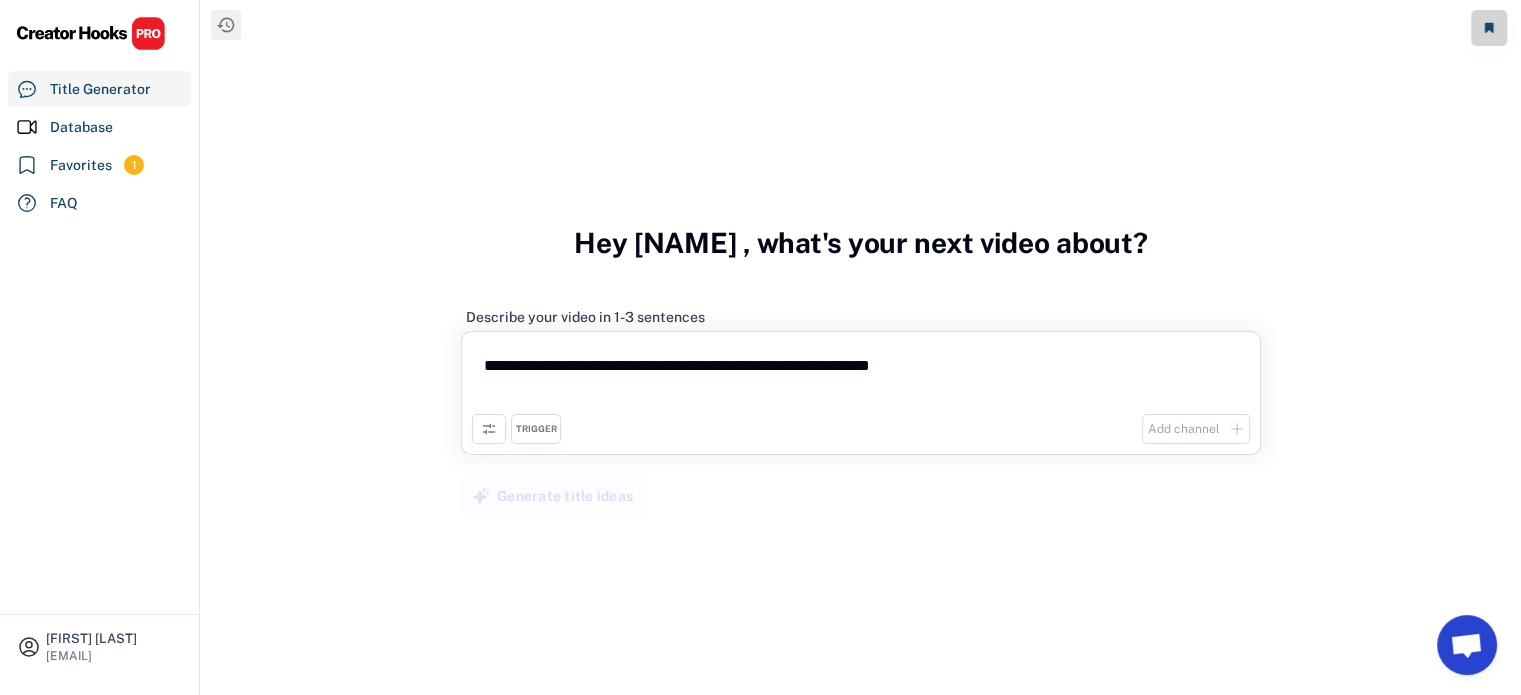 click on "TRIGGER" at bounding box center [536, 429] 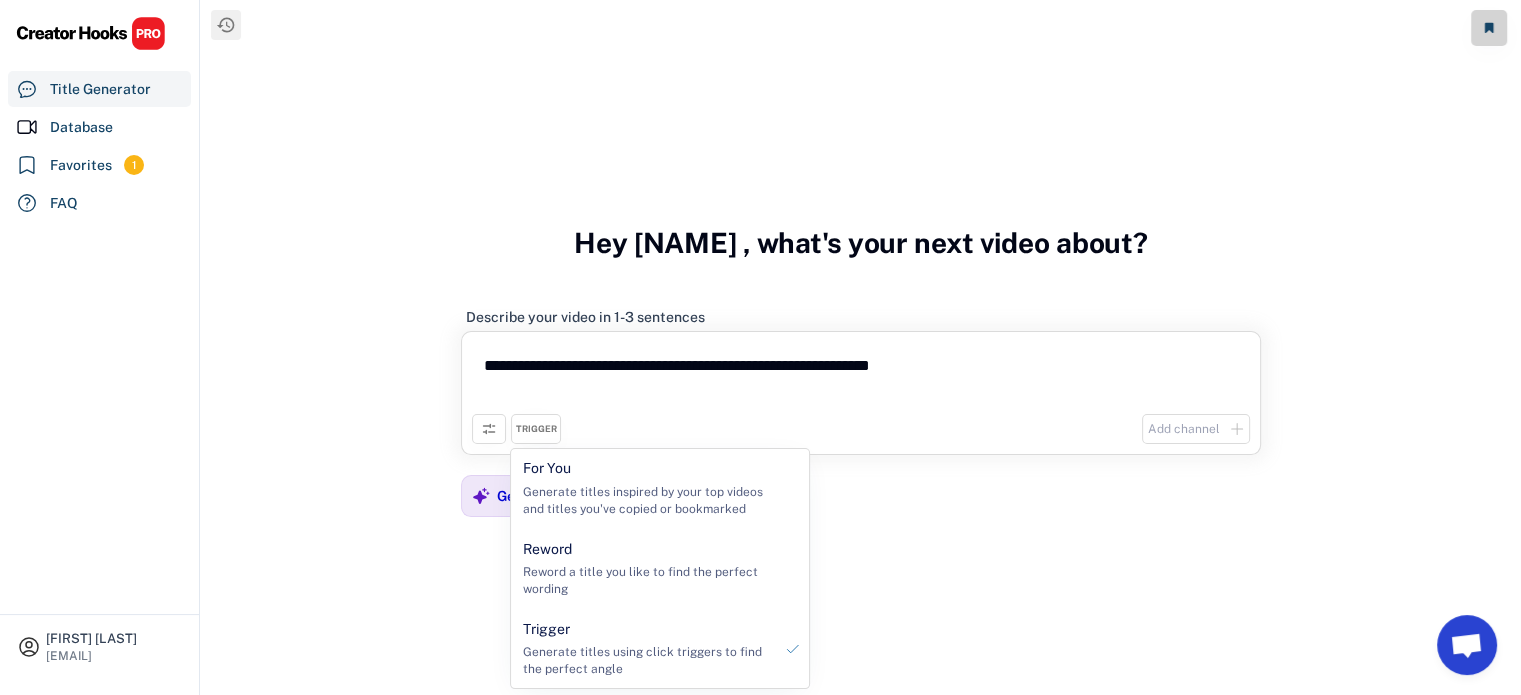 click on "**********" at bounding box center [861, 378] 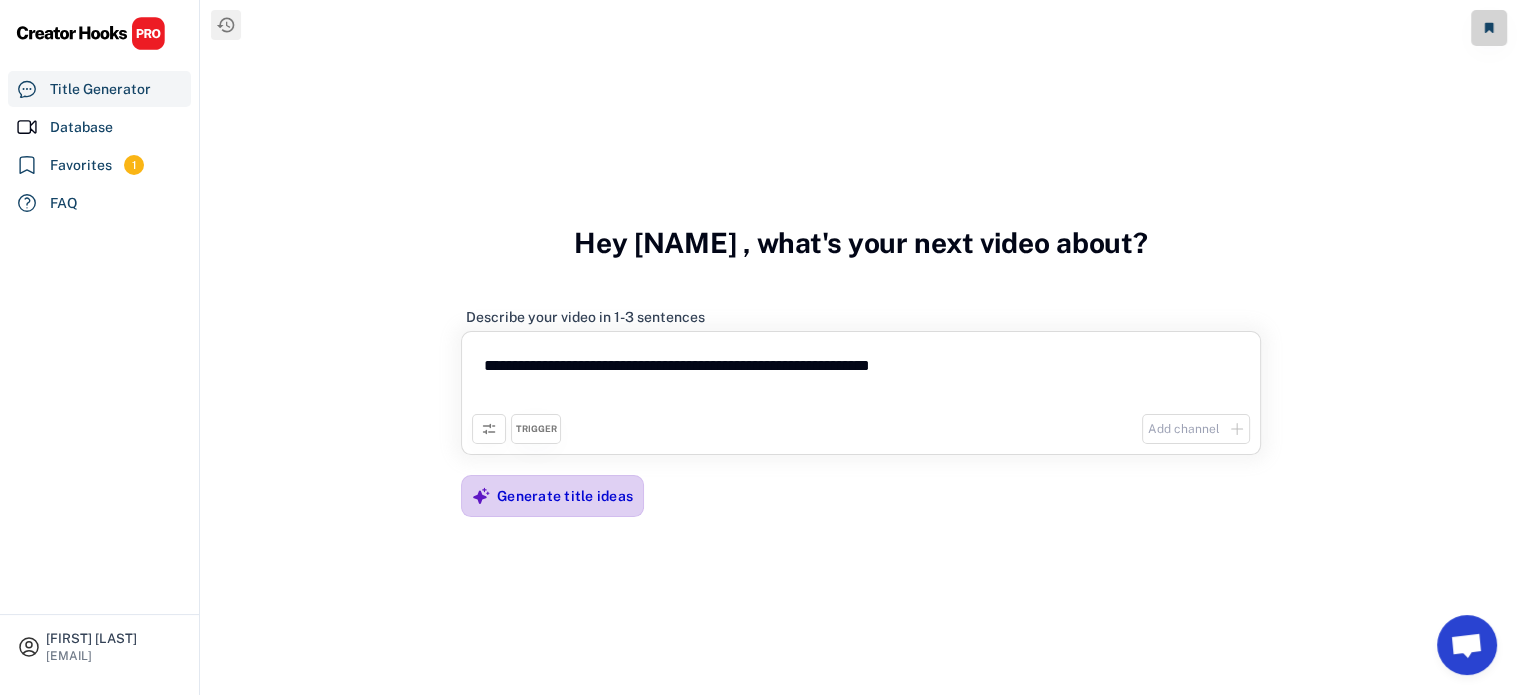 click on "Generate title ideas" at bounding box center (565, 496) 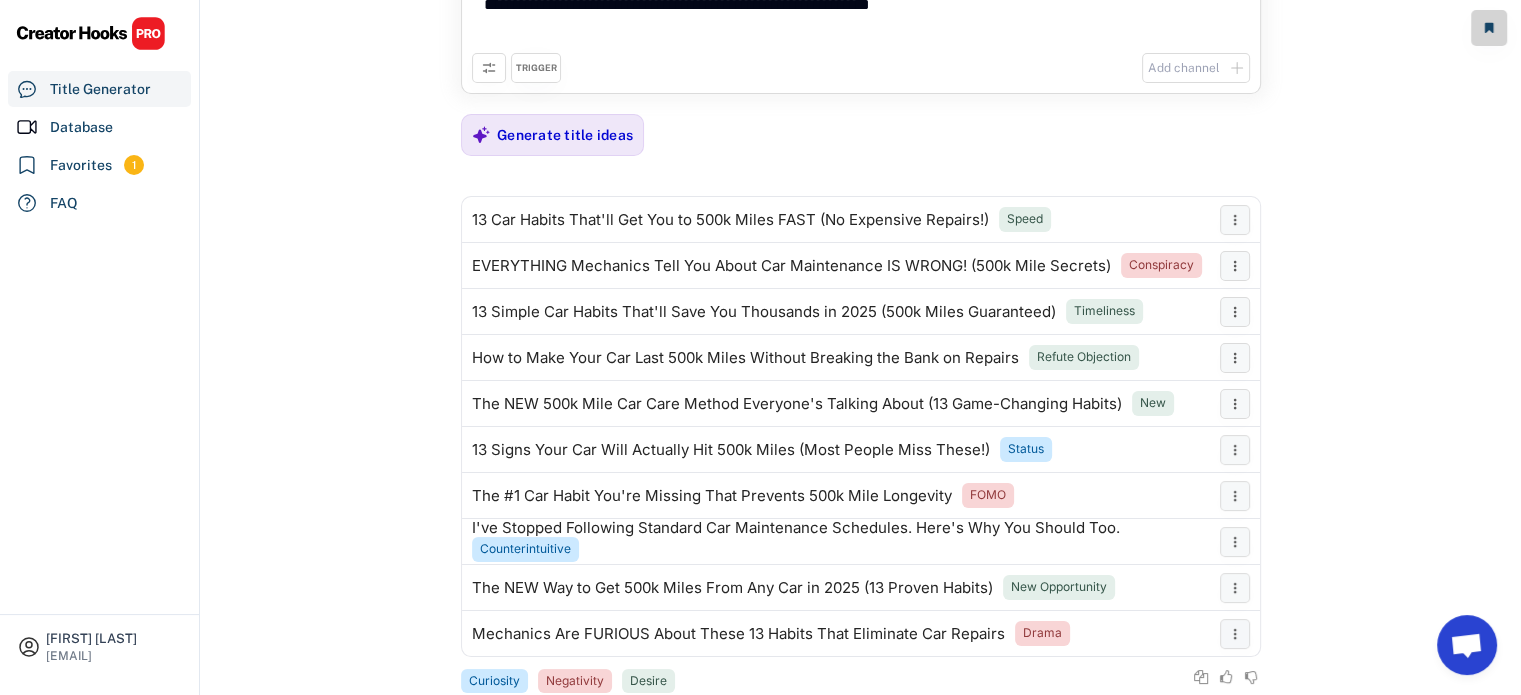 scroll, scrollTop: 114, scrollLeft: 0, axis: vertical 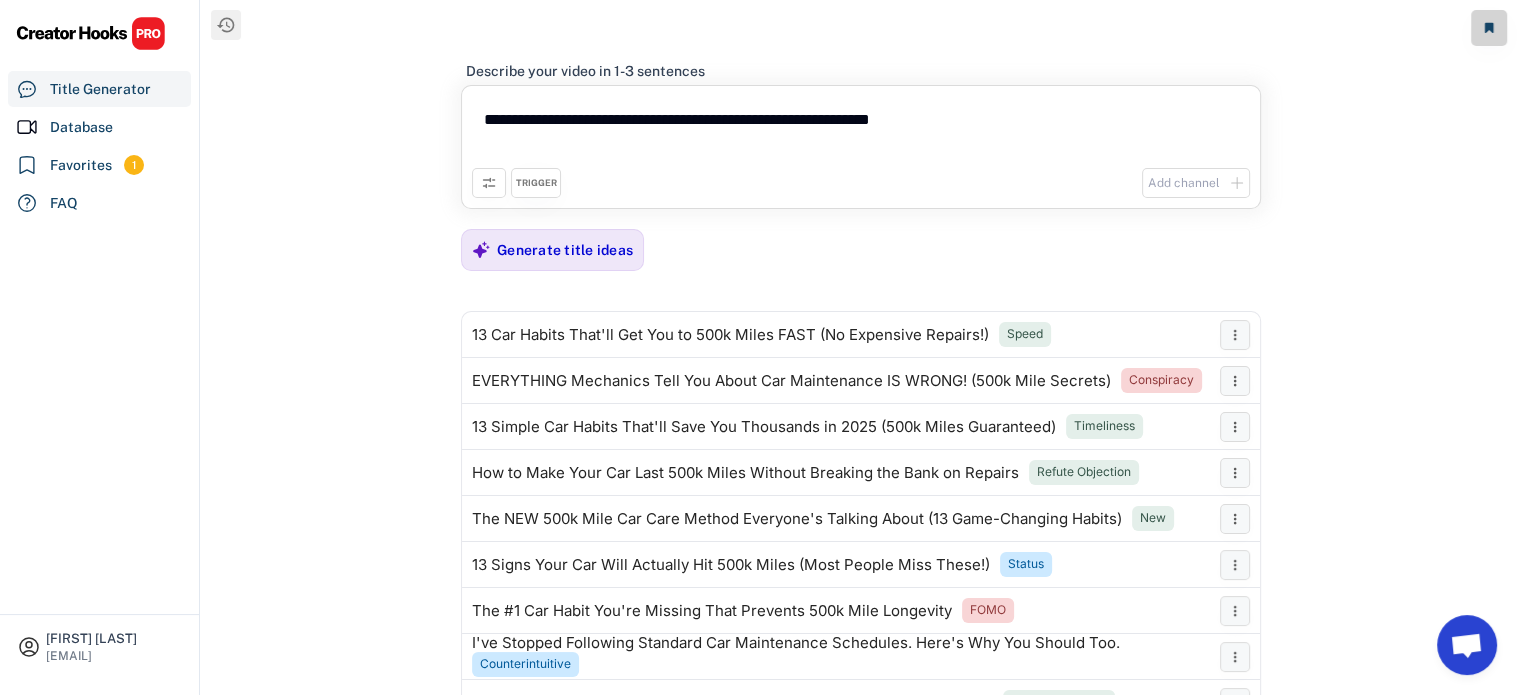 click on "**********" at bounding box center (861, 132) 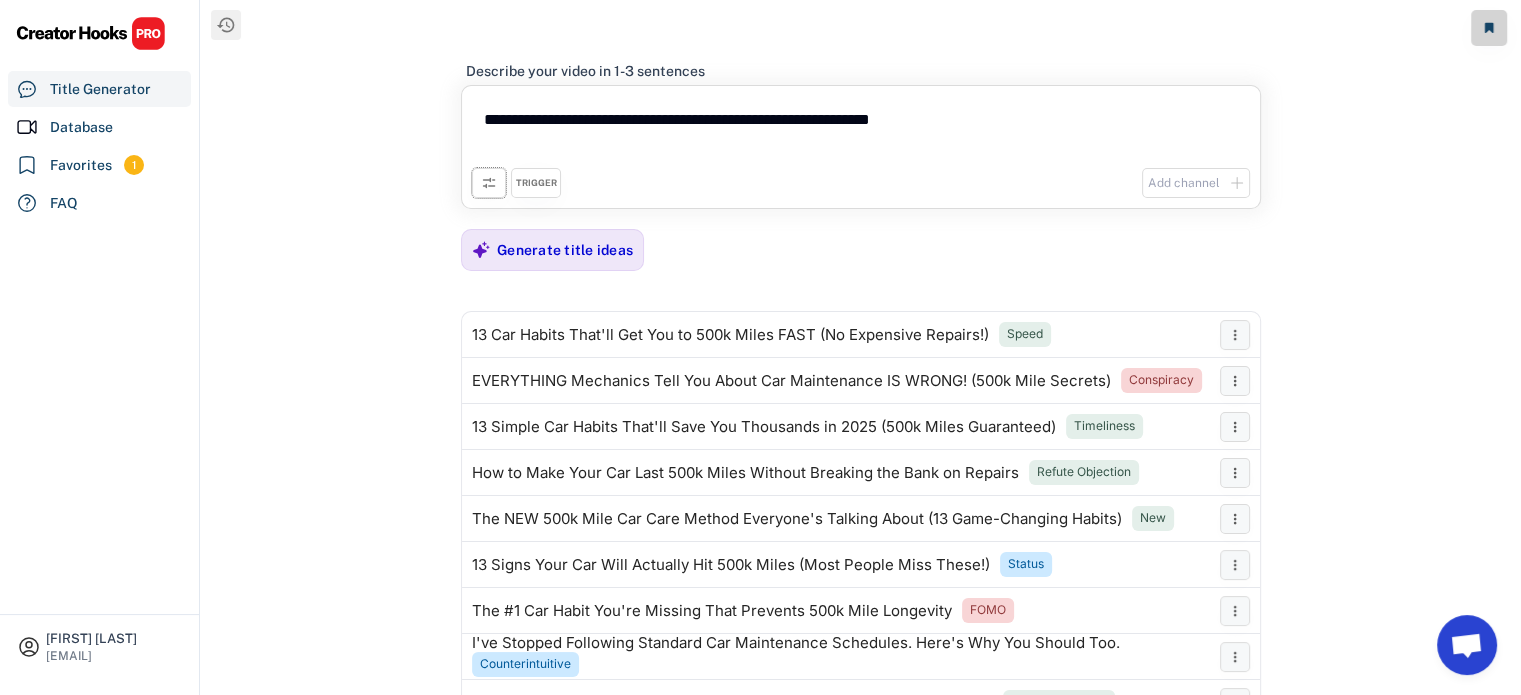 click 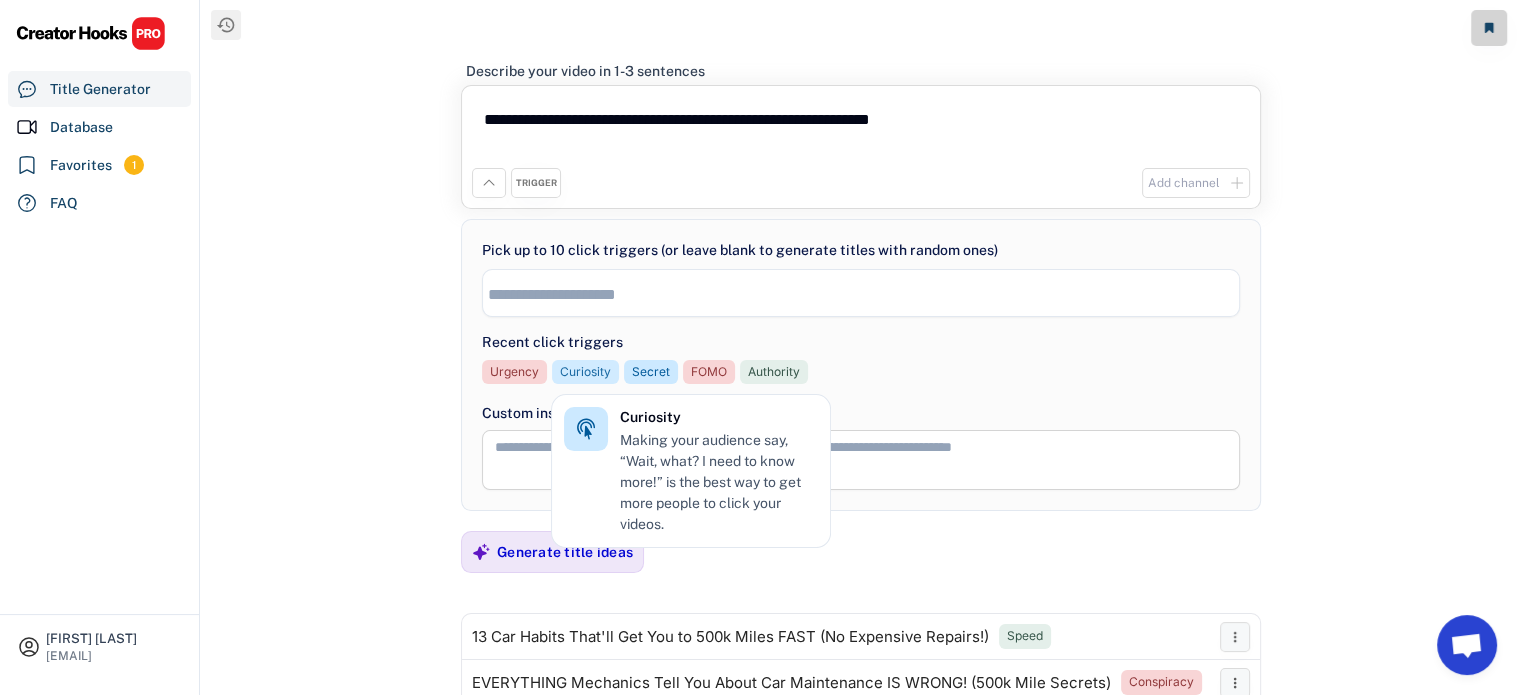 click on "Curiosity" at bounding box center [585, 372] 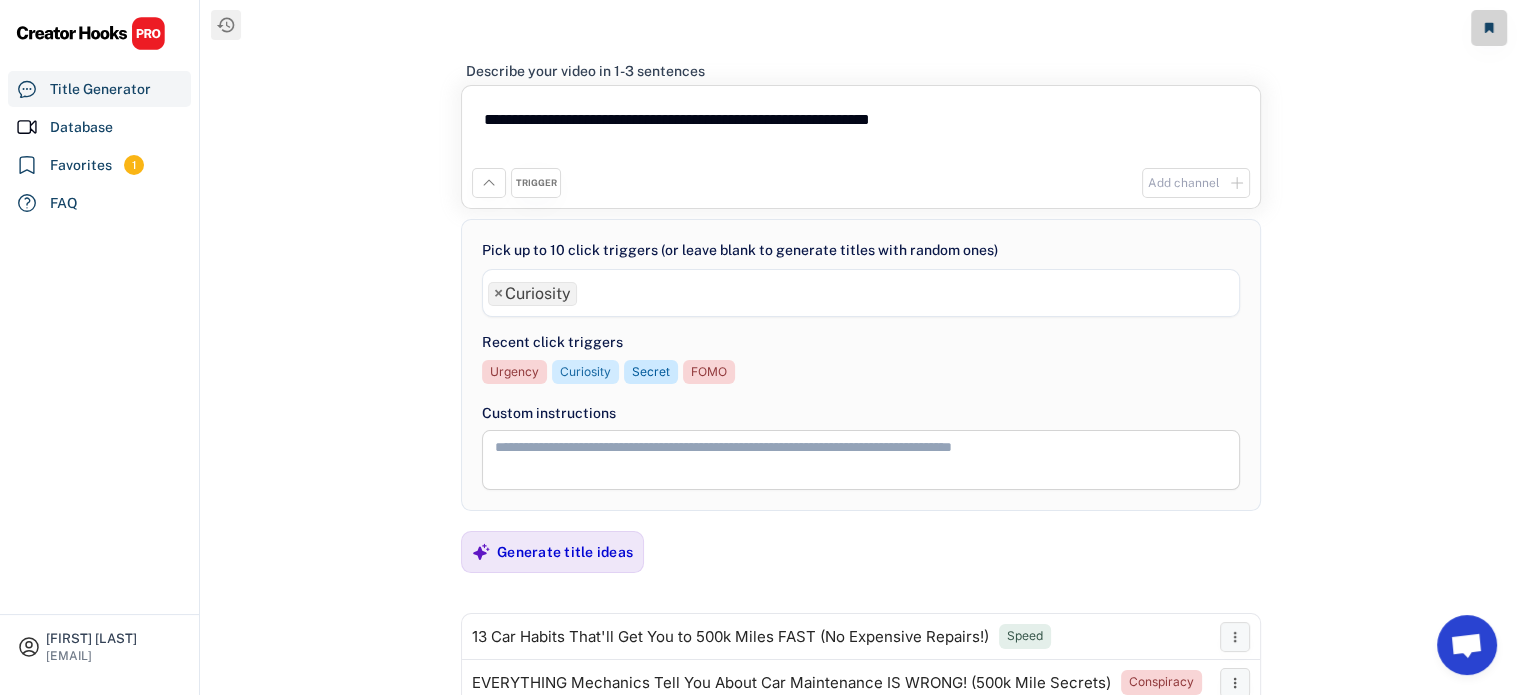 scroll, scrollTop: 170, scrollLeft: 0, axis: vertical 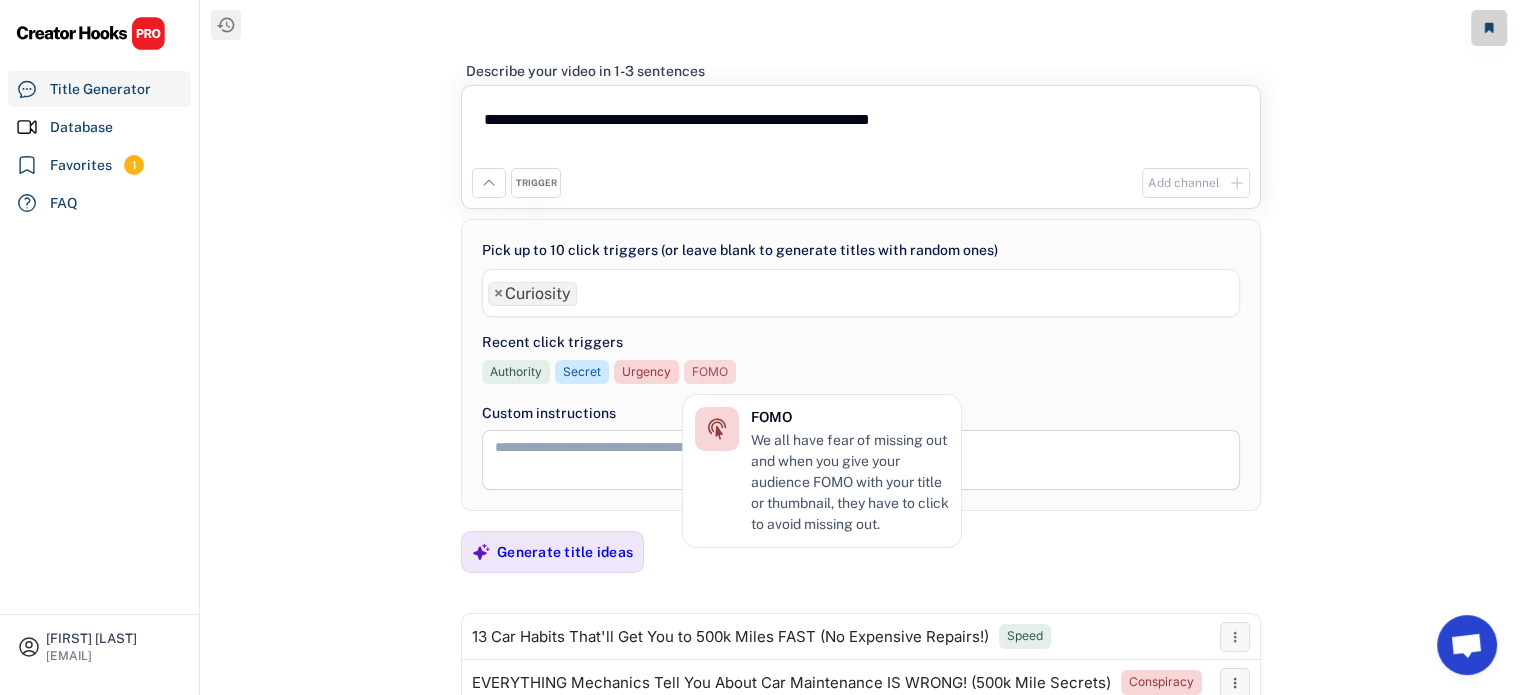 click on "FOMO" at bounding box center [710, 372] 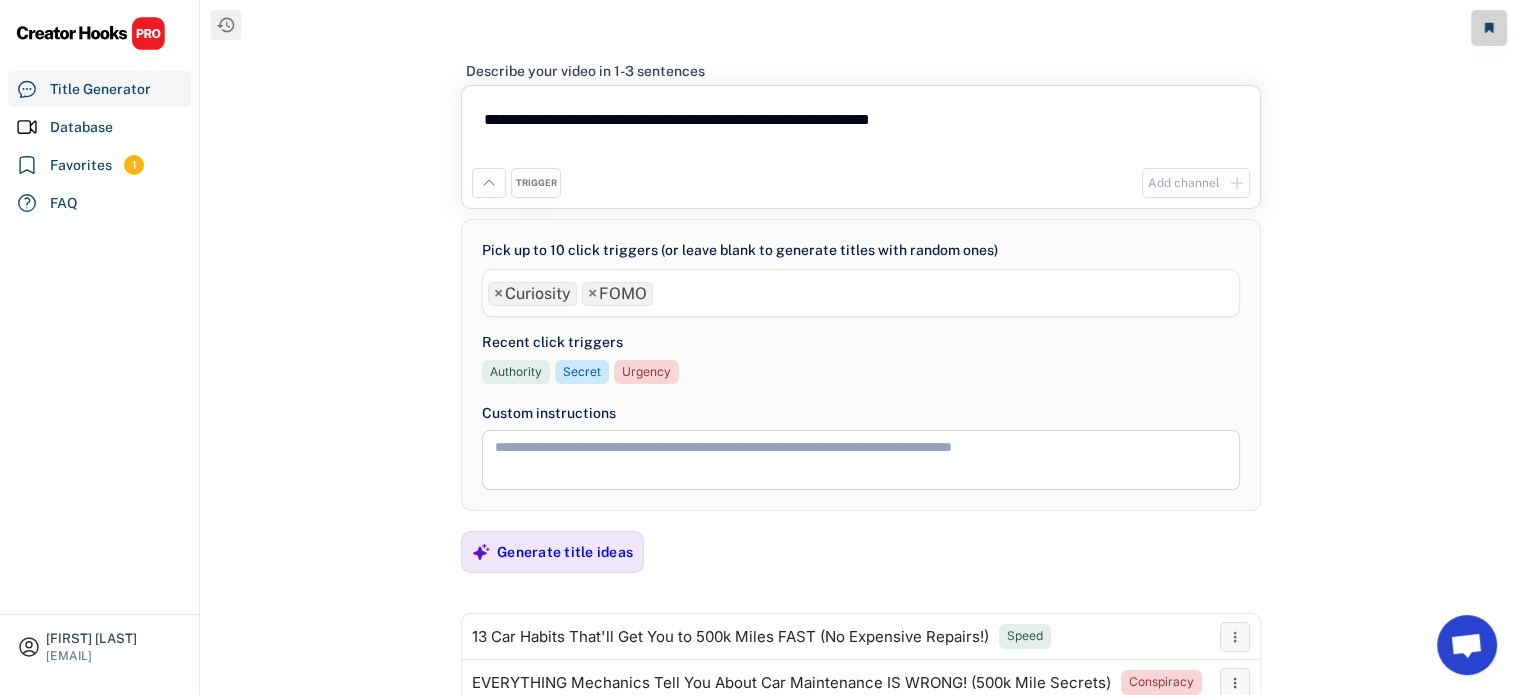 scroll, scrollTop: 288, scrollLeft: 0, axis: vertical 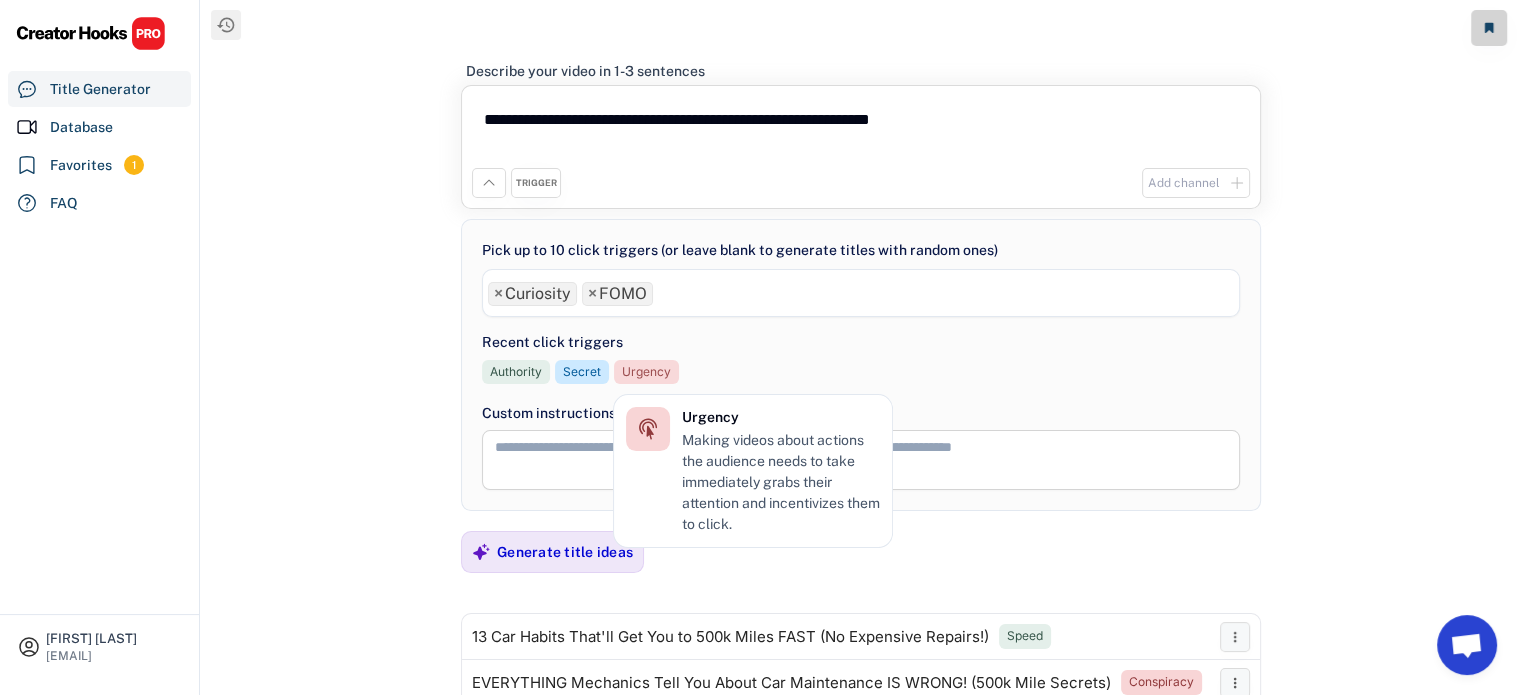 click on "Urgency" at bounding box center [646, 372] 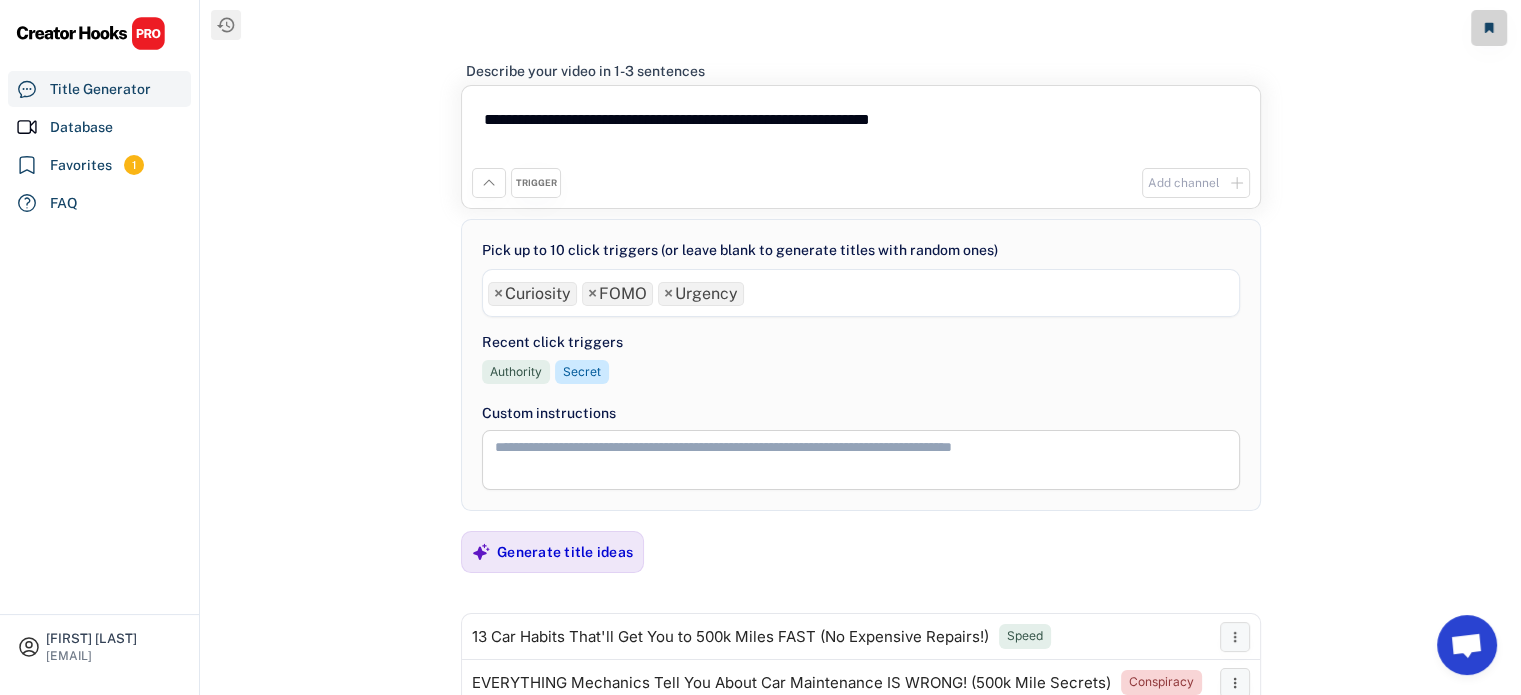 scroll, scrollTop: 680, scrollLeft: 0, axis: vertical 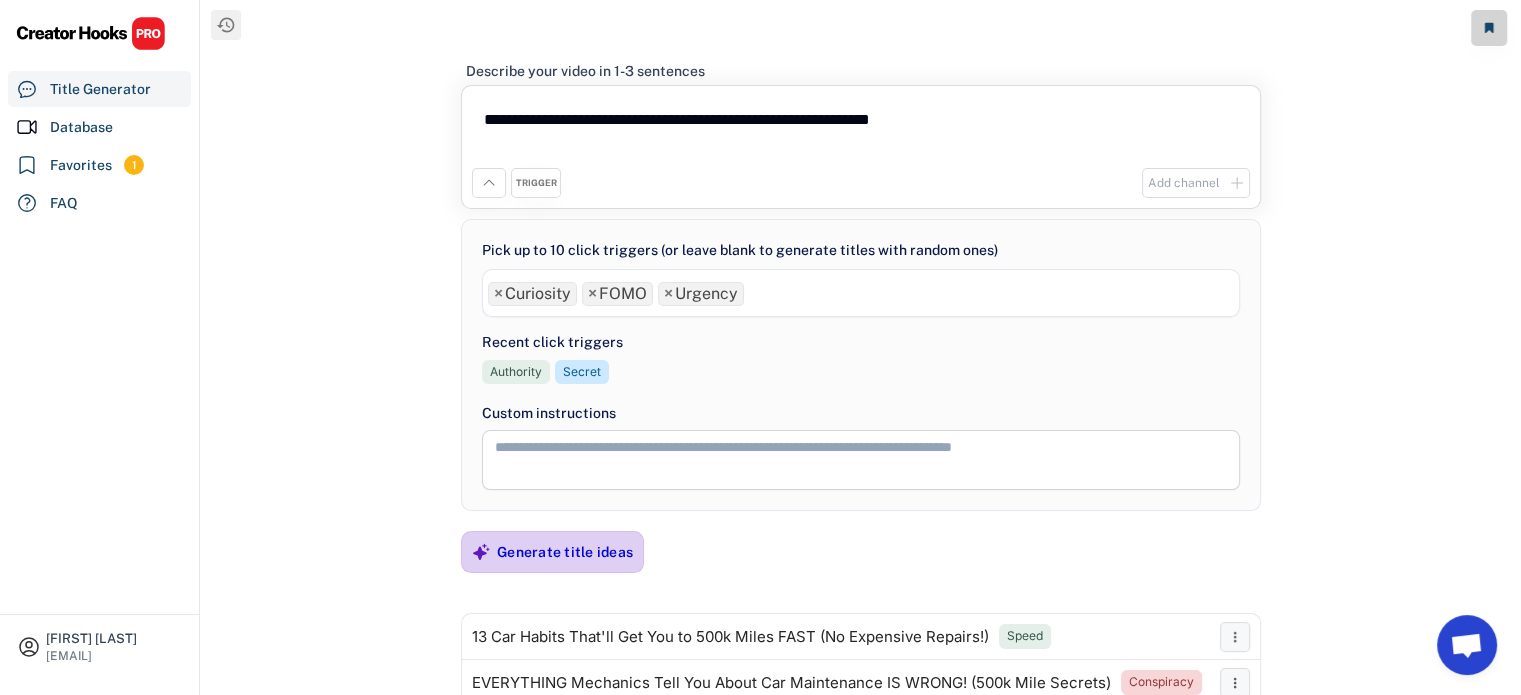 click on "Generate title ideas" at bounding box center (565, 552) 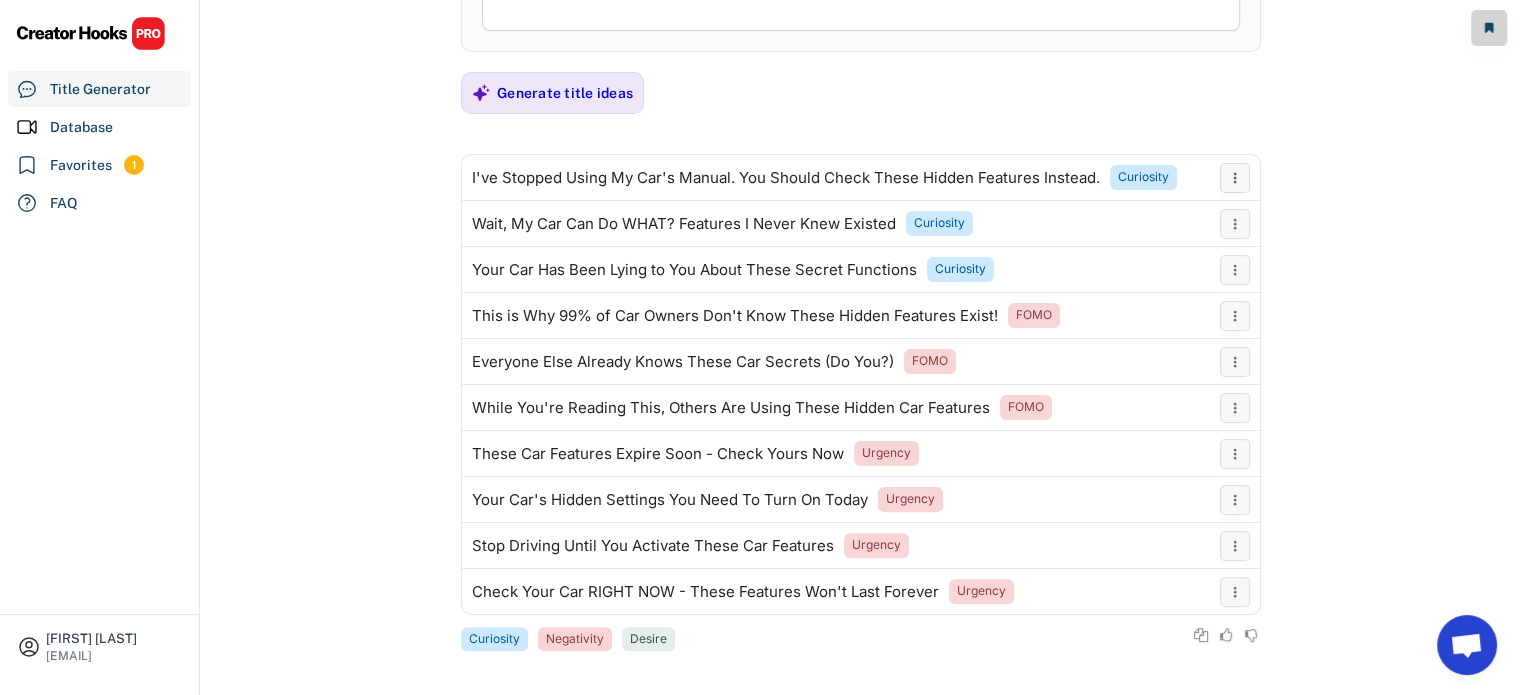 scroll, scrollTop: 465, scrollLeft: 0, axis: vertical 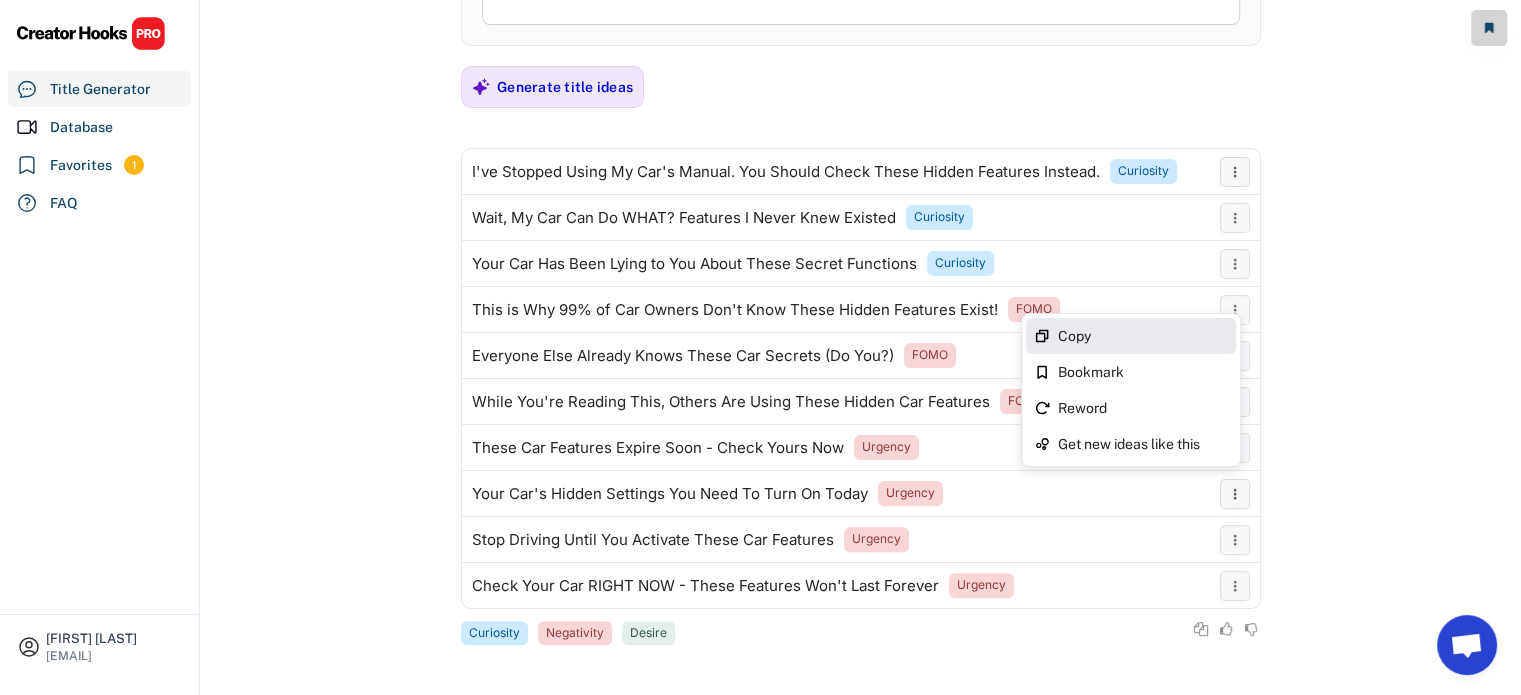 click on "Copy" at bounding box center (1143, 336) 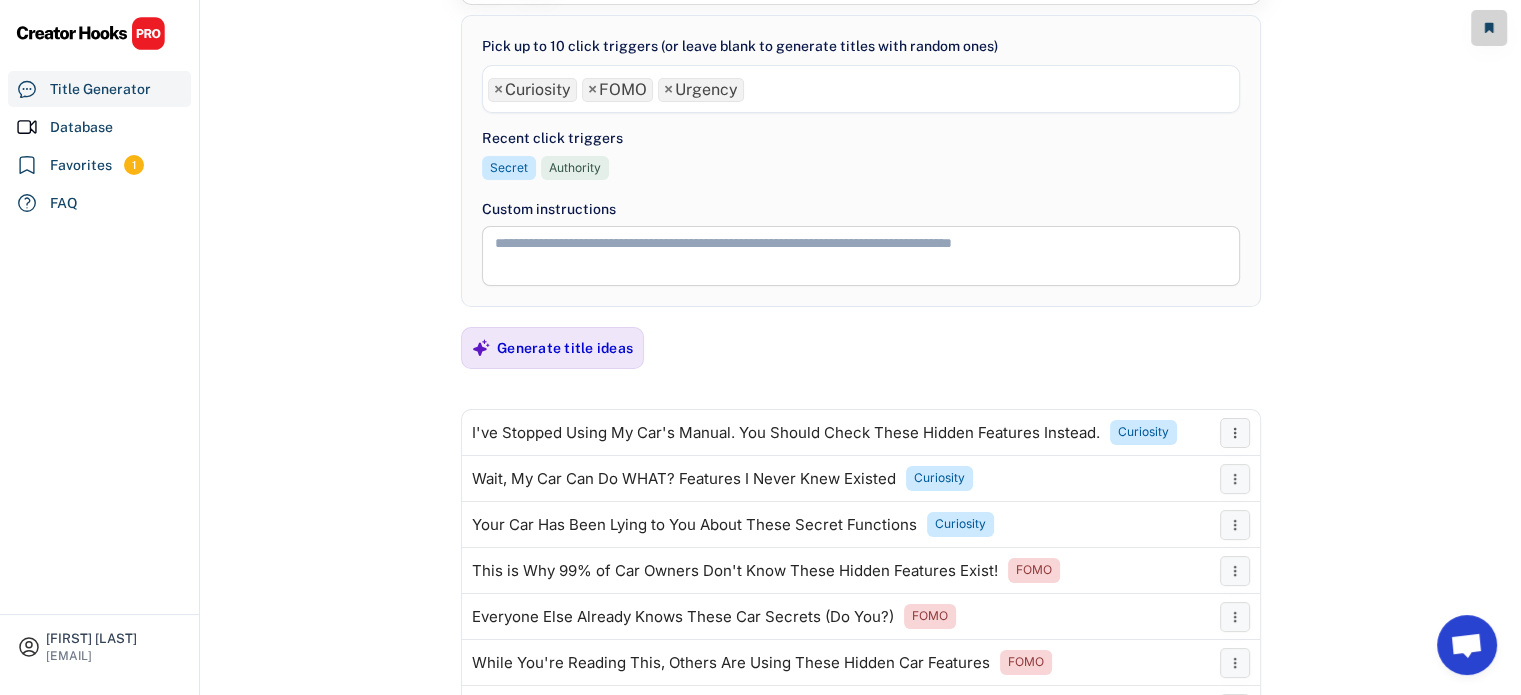 scroll, scrollTop: 203, scrollLeft: 0, axis: vertical 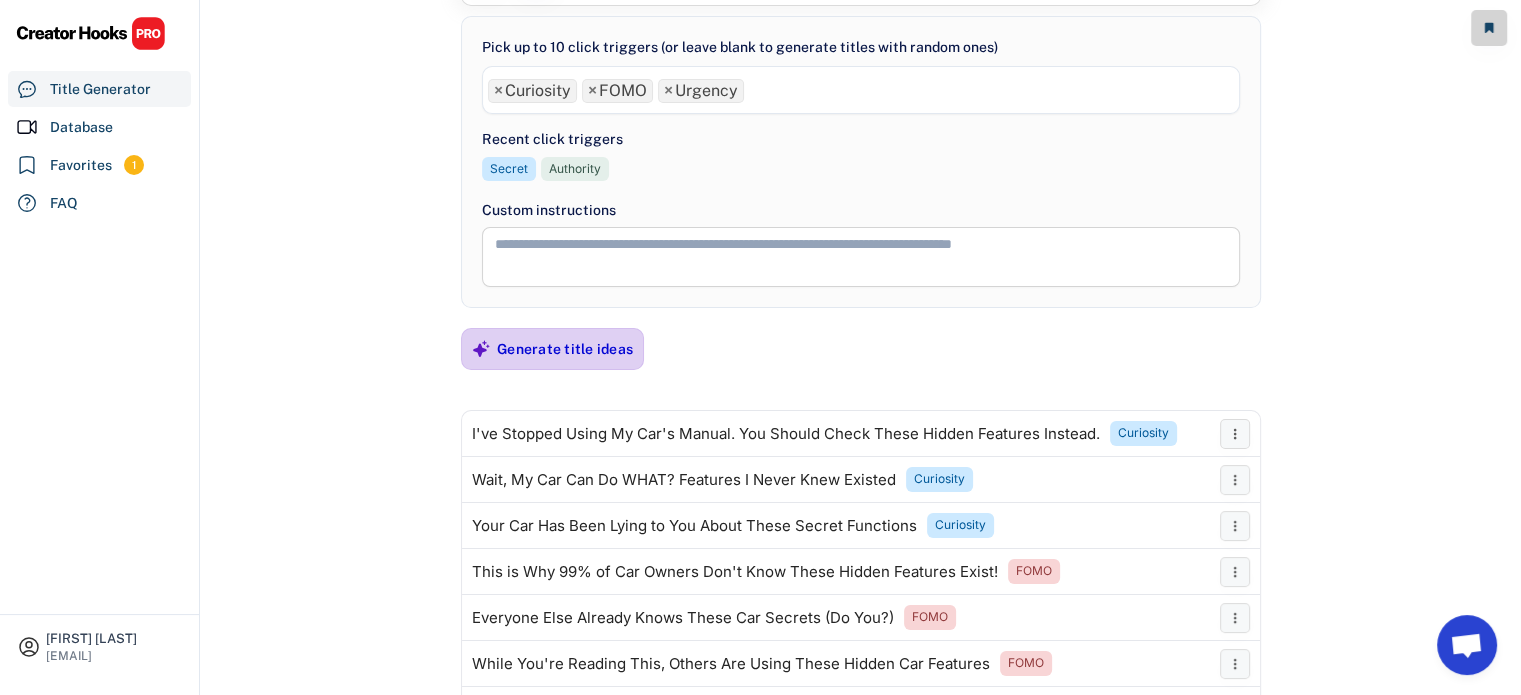 click on "Generate title ideas" at bounding box center (565, 349) 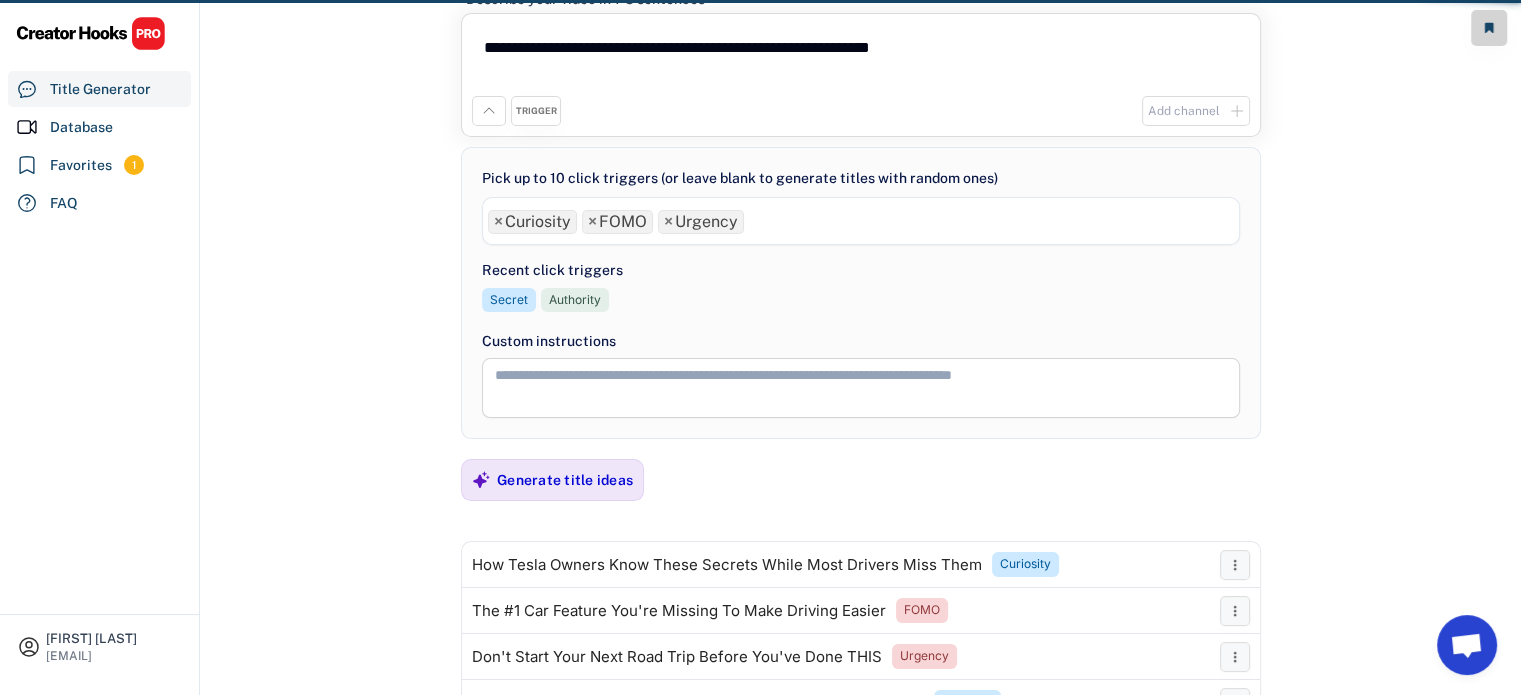 scroll, scrollTop: 203, scrollLeft: 0, axis: vertical 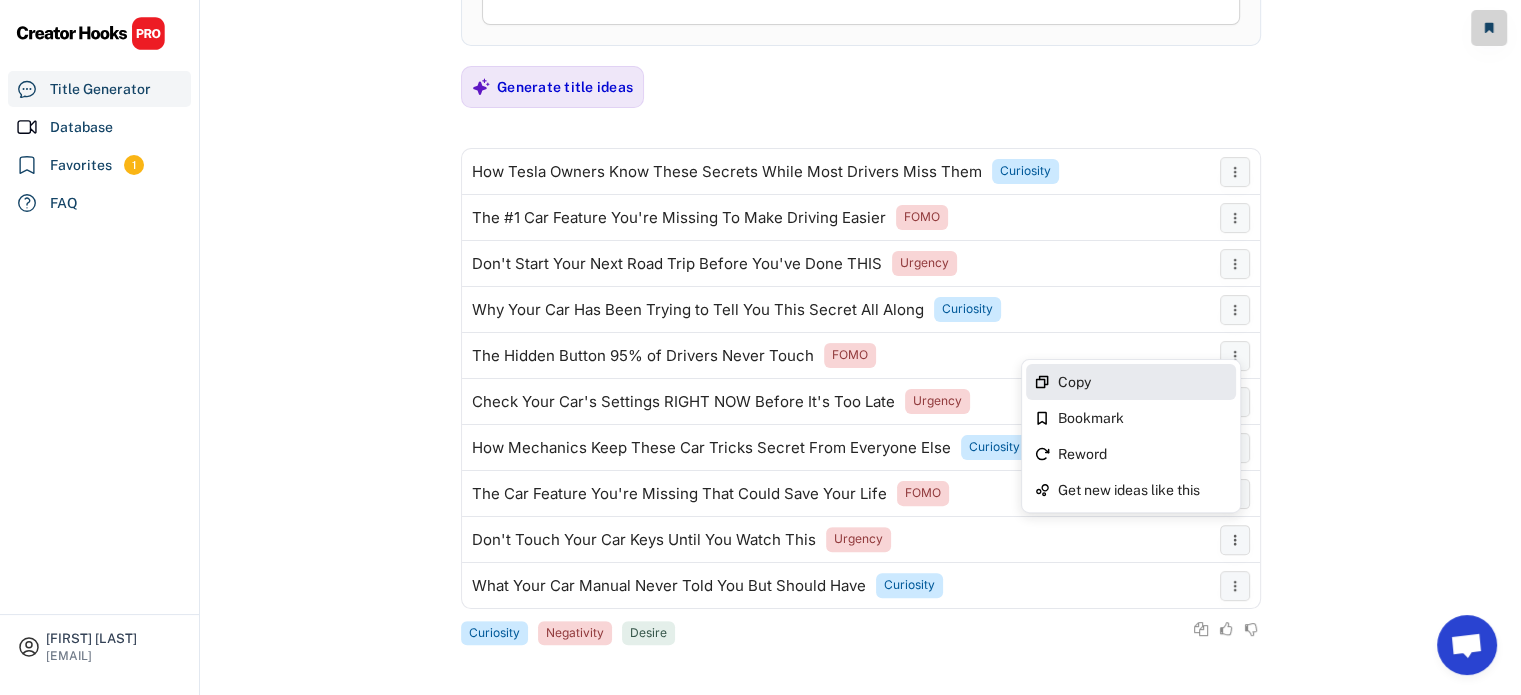 click on "Copy" at bounding box center (1143, 382) 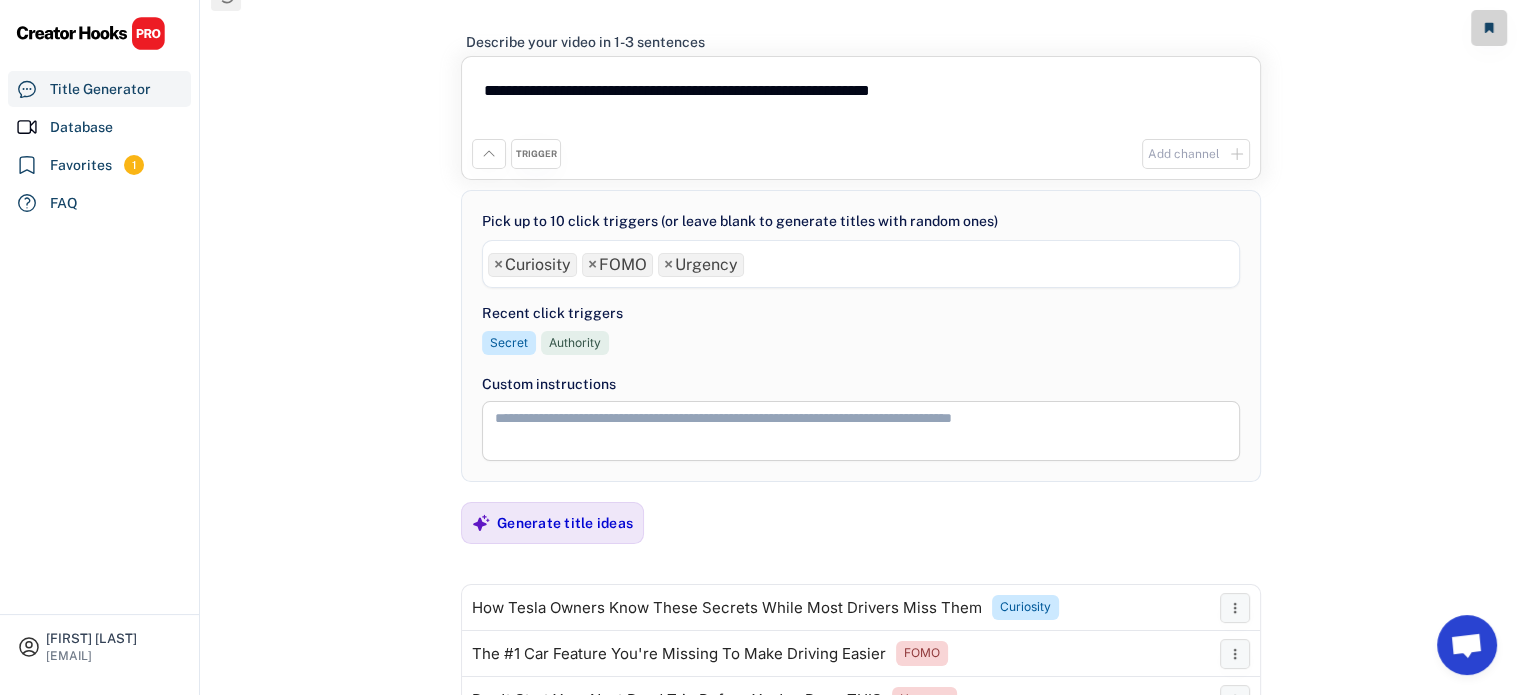 scroll, scrollTop: 27, scrollLeft: 0, axis: vertical 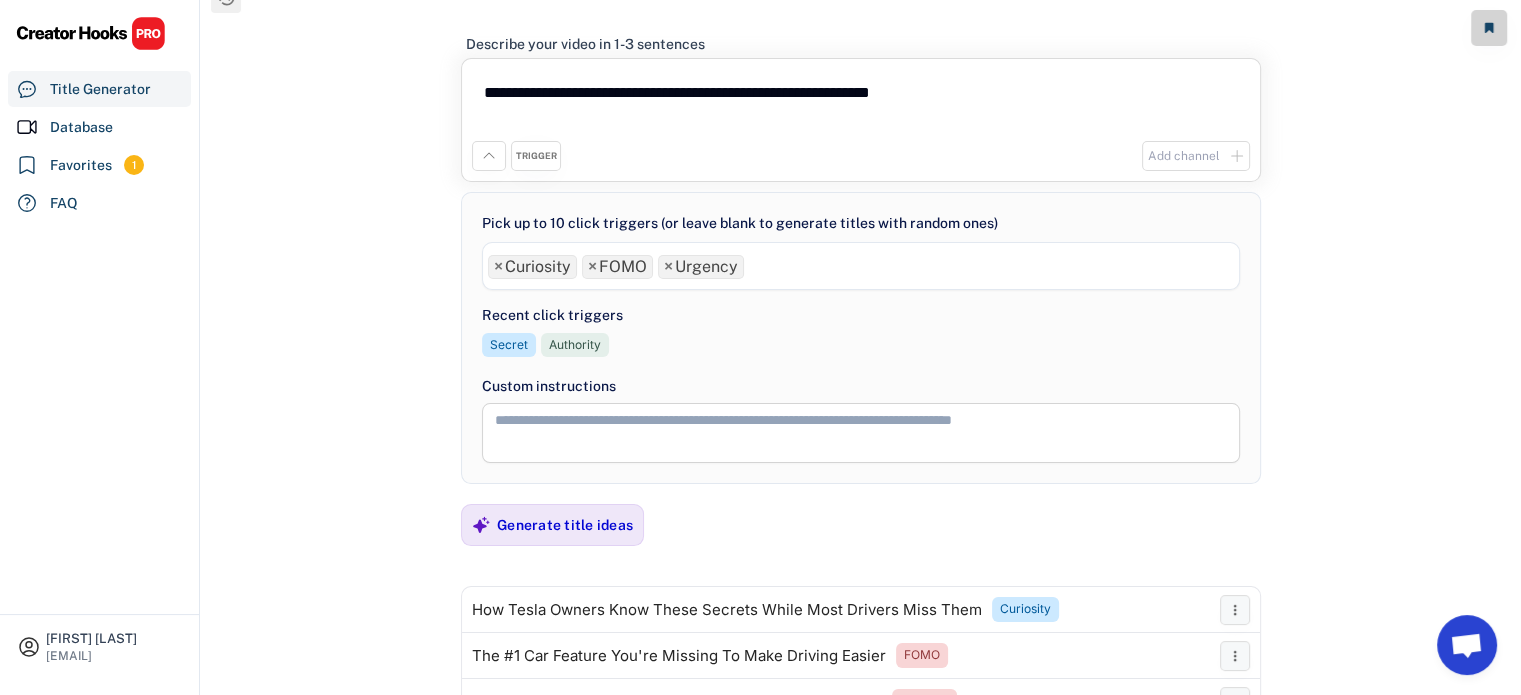 click on "**********" at bounding box center [861, 549] 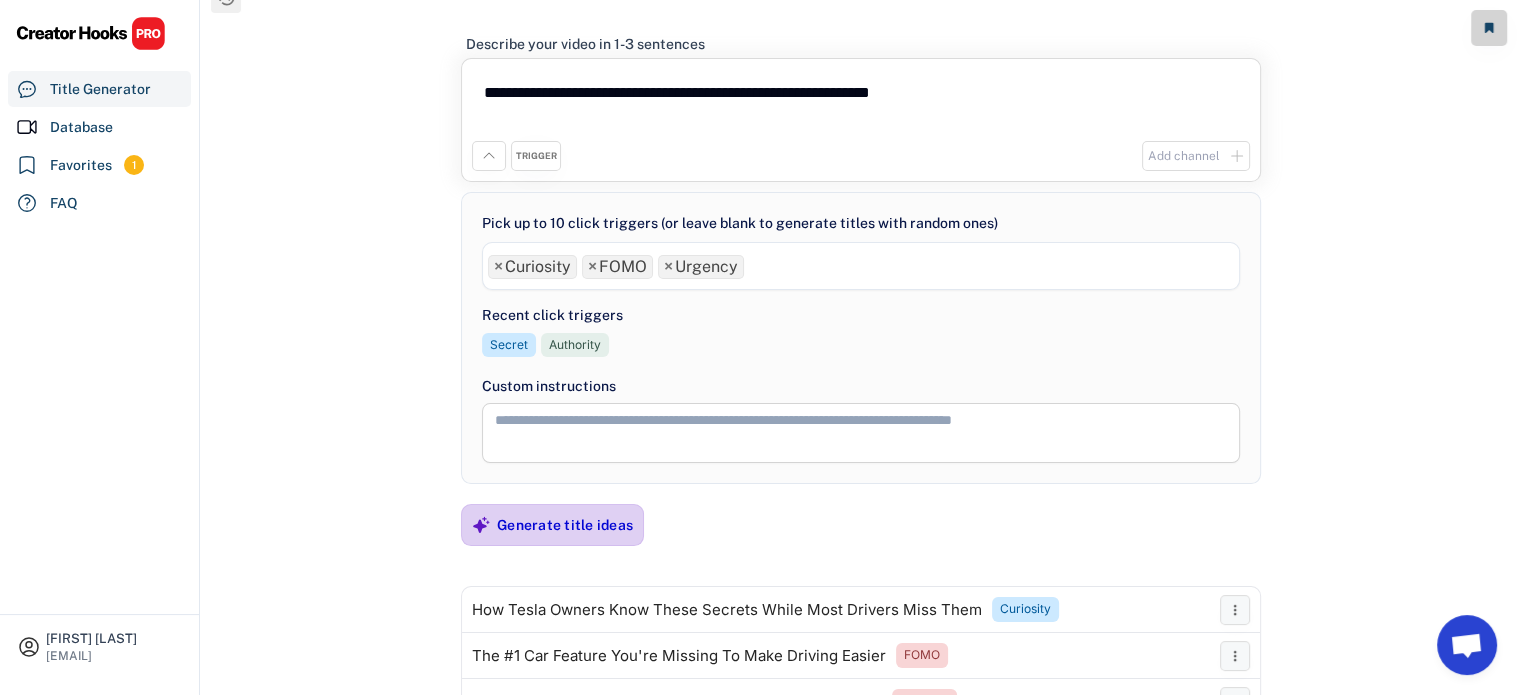 click on "Generate title ideas" at bounding box center [565, 525] 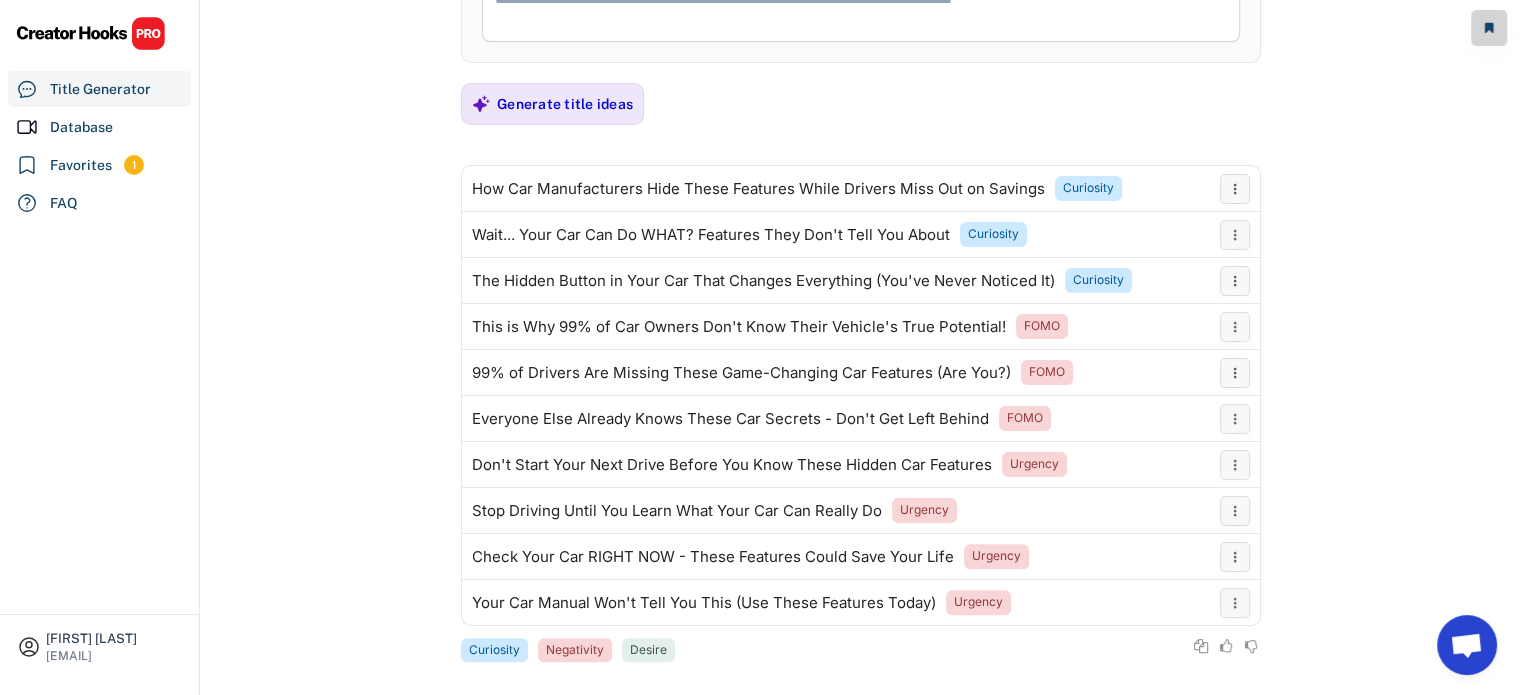 scroll, scrollTop: 465, scrollLeft: 0, axis: vertical 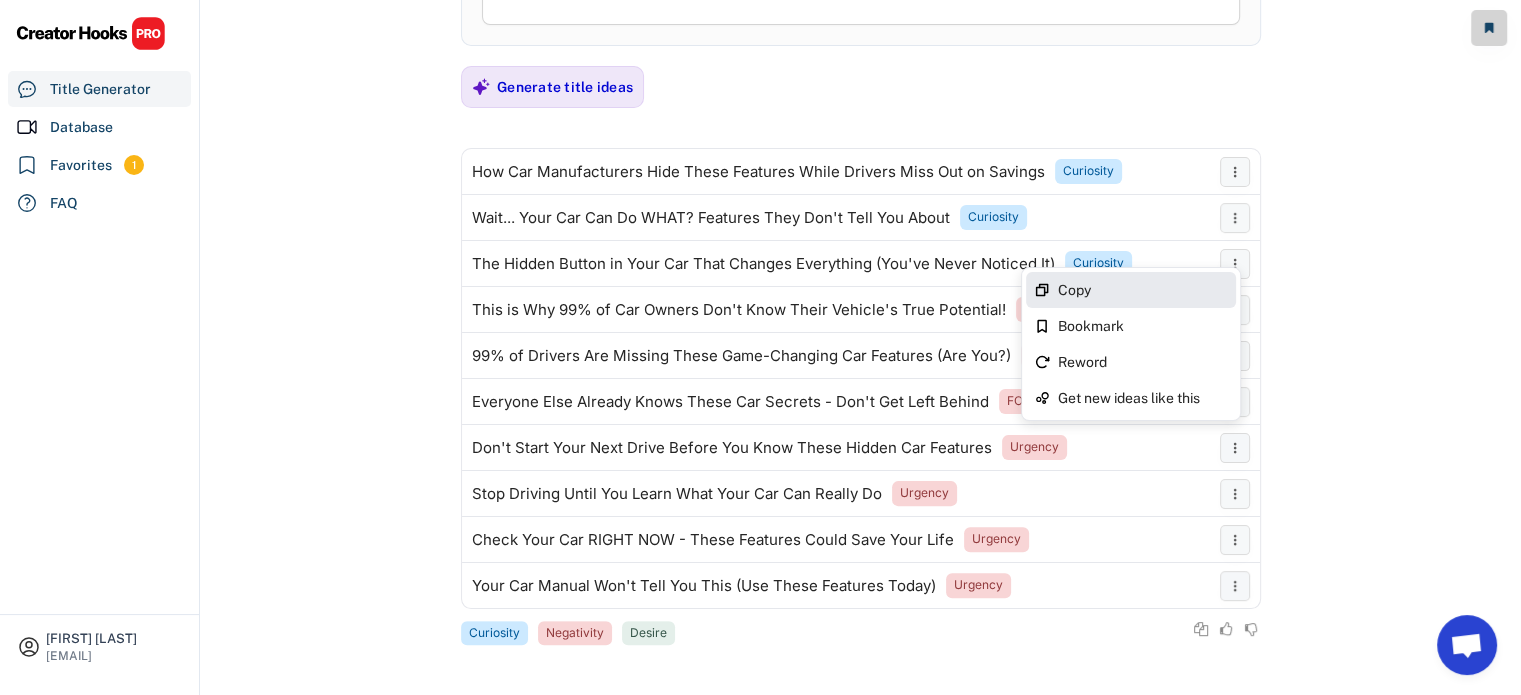 click on "Copy" at bounding box center [1143, 290] 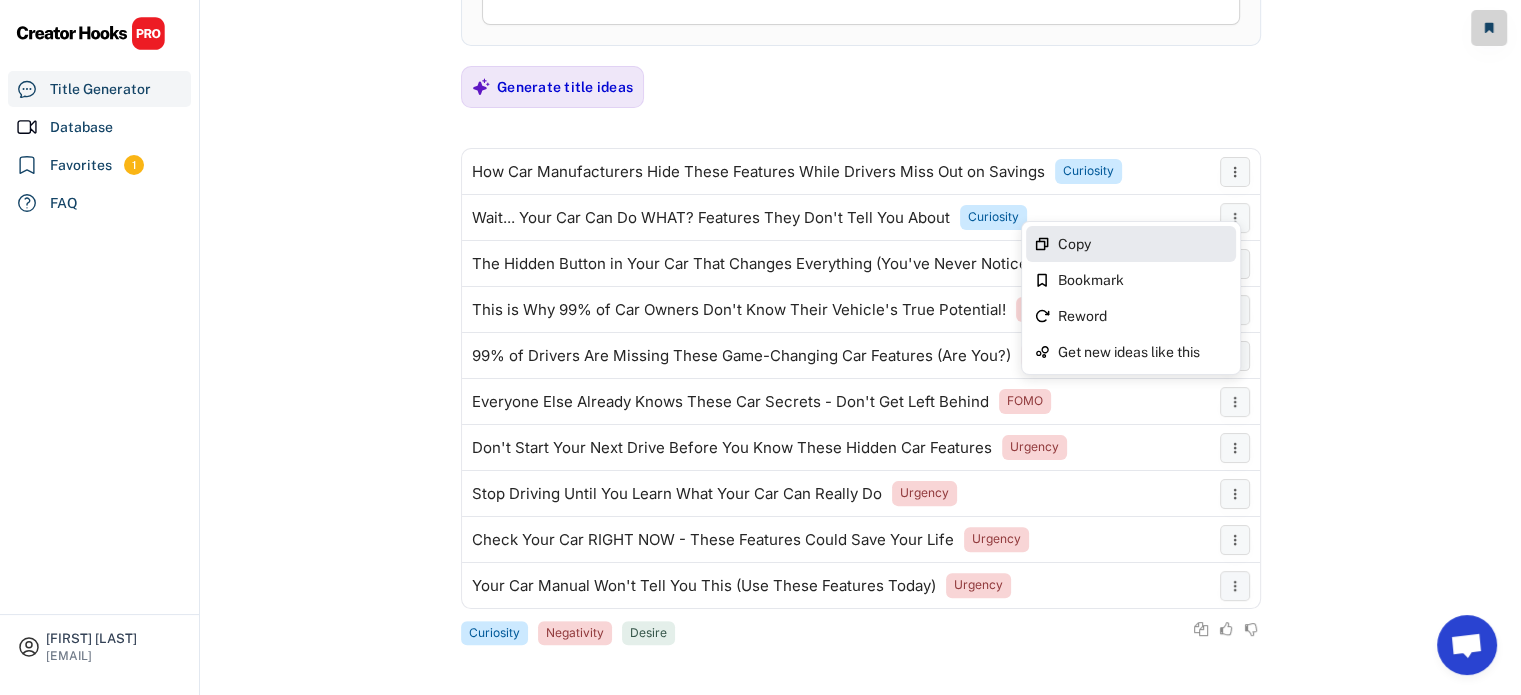 click on "Copy" at bounding box center (1143, 244) 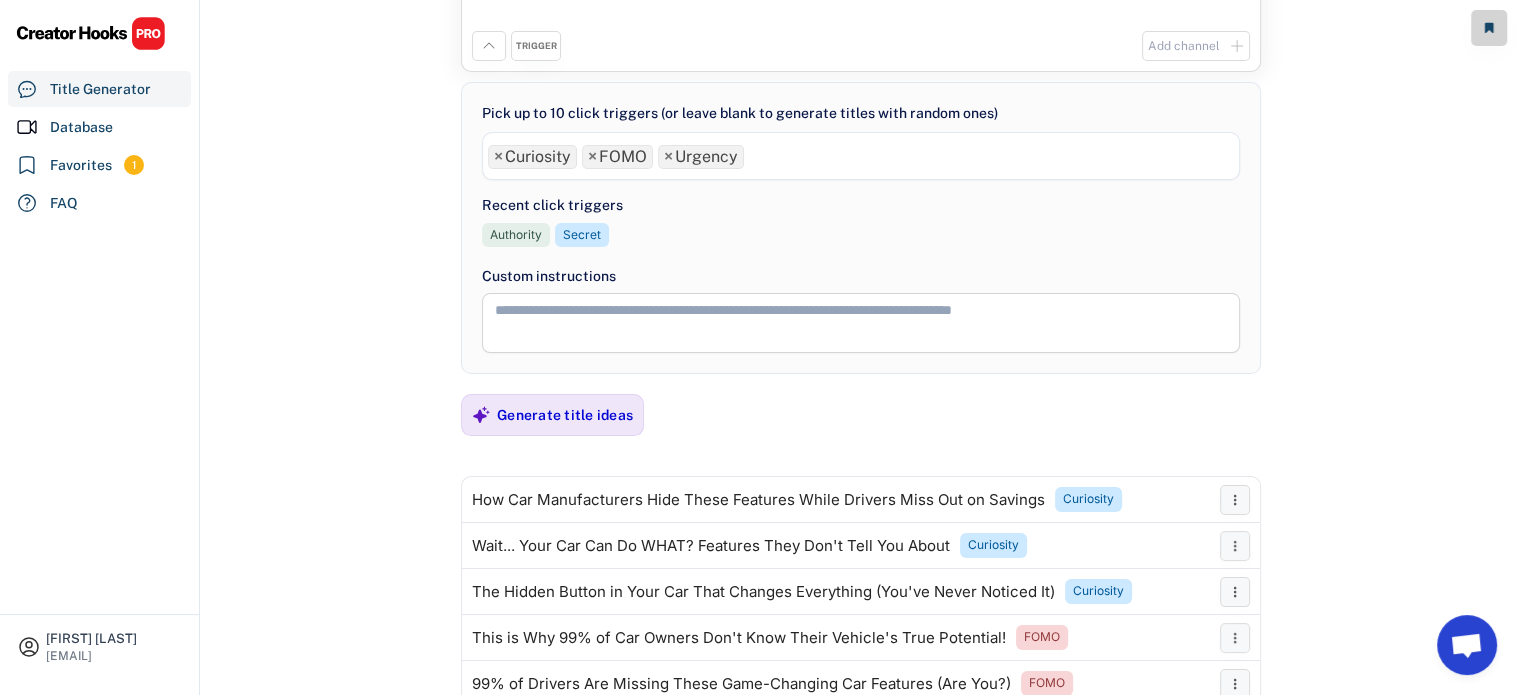 scroll, scrollTop: 138, scrollLeft: 0, axis: vertical 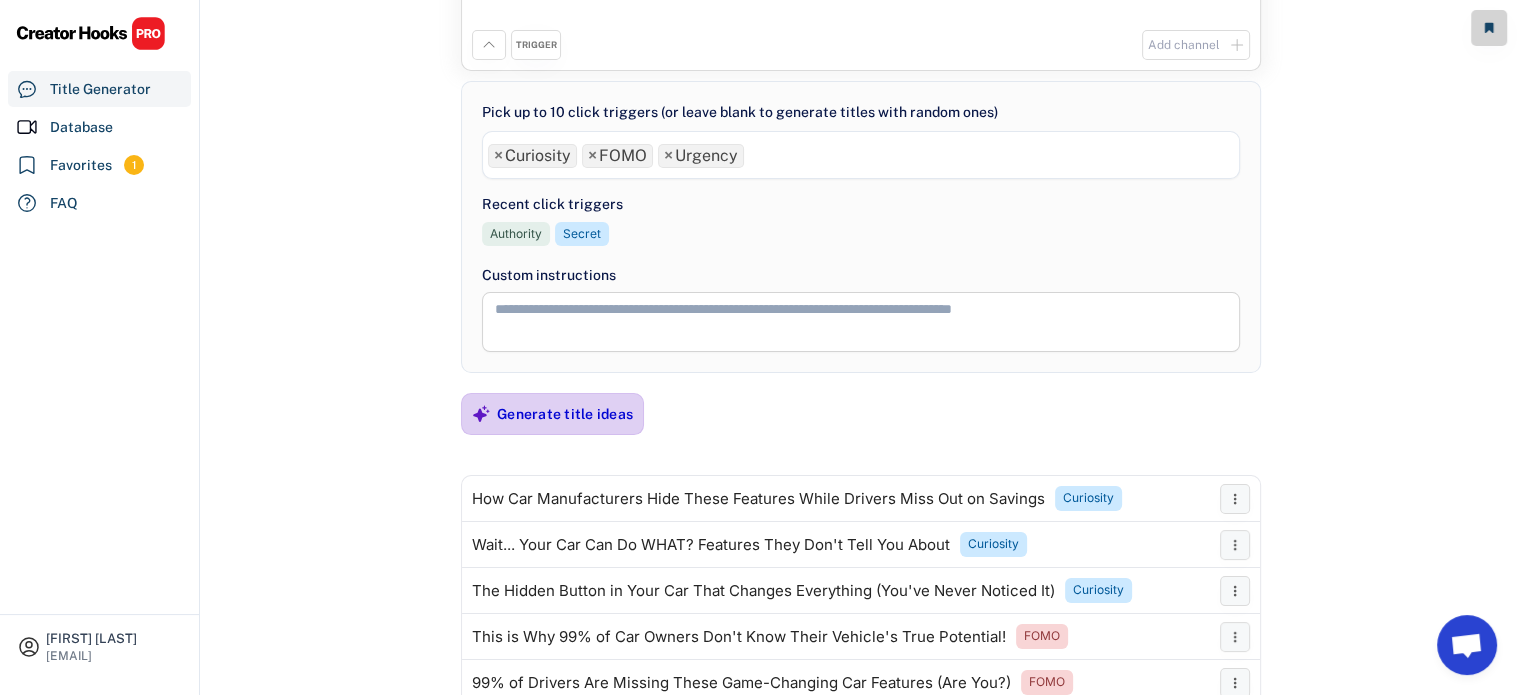click on "Generate title ideas" at bounding box center [565, 414] 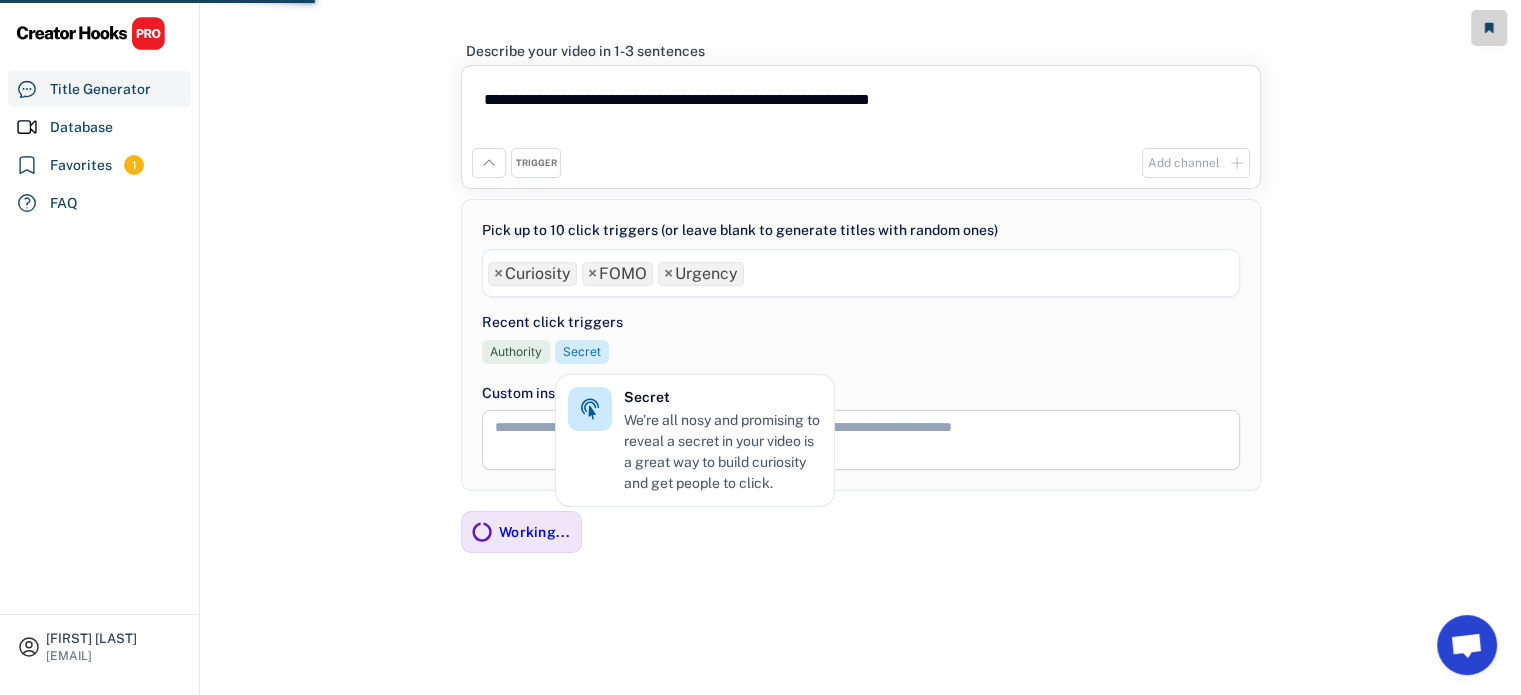 scroll, scrollTop: 19, scrollLeft: 0, axis: vertical 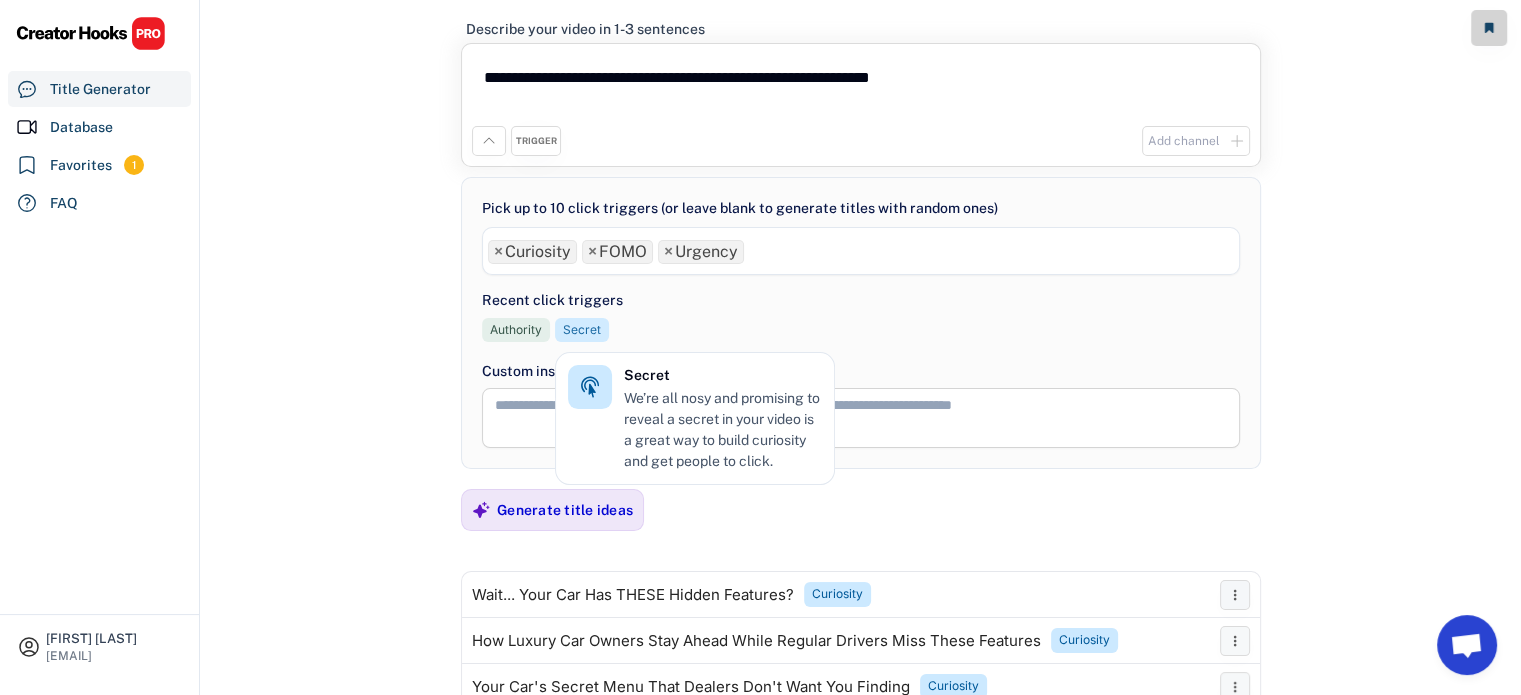 click on "Secret" at bounding box center [582, 330] 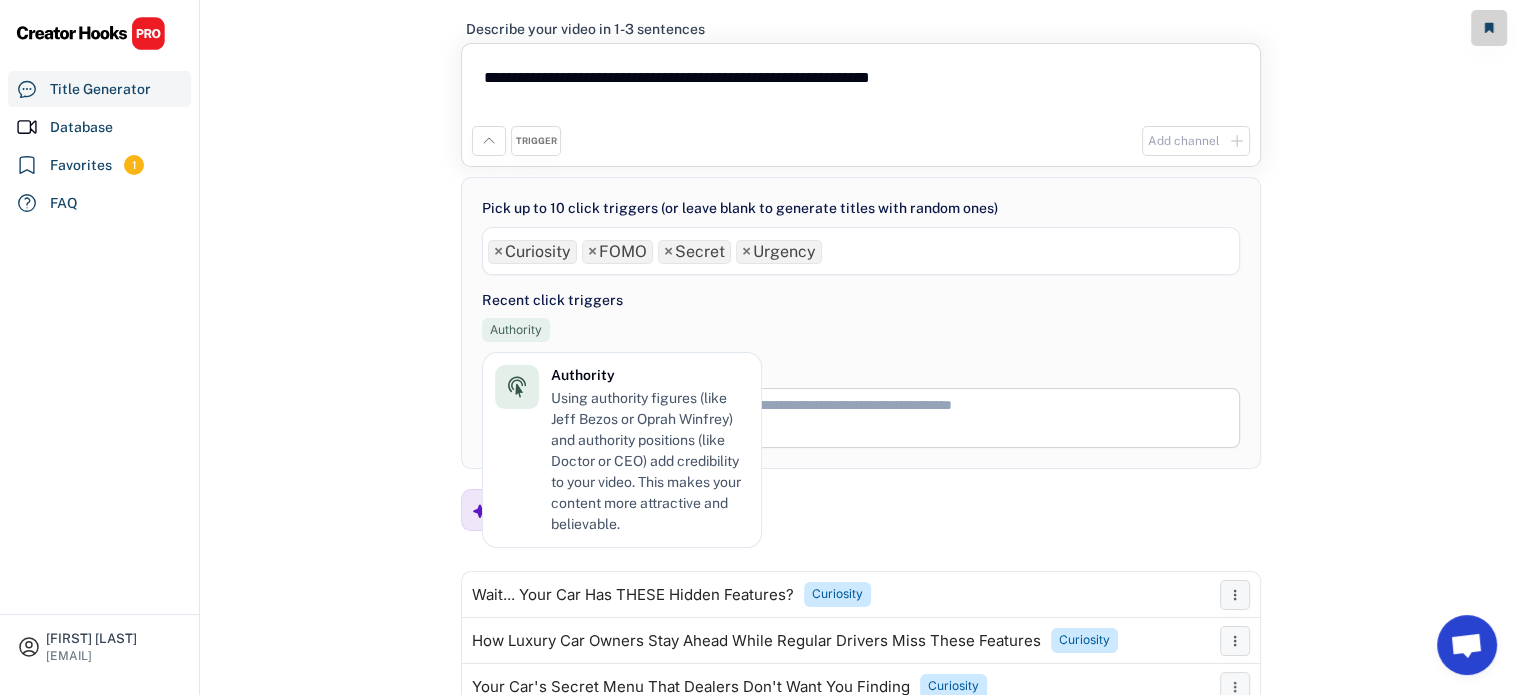 click on "Authority" at bounding box center (516, 330) 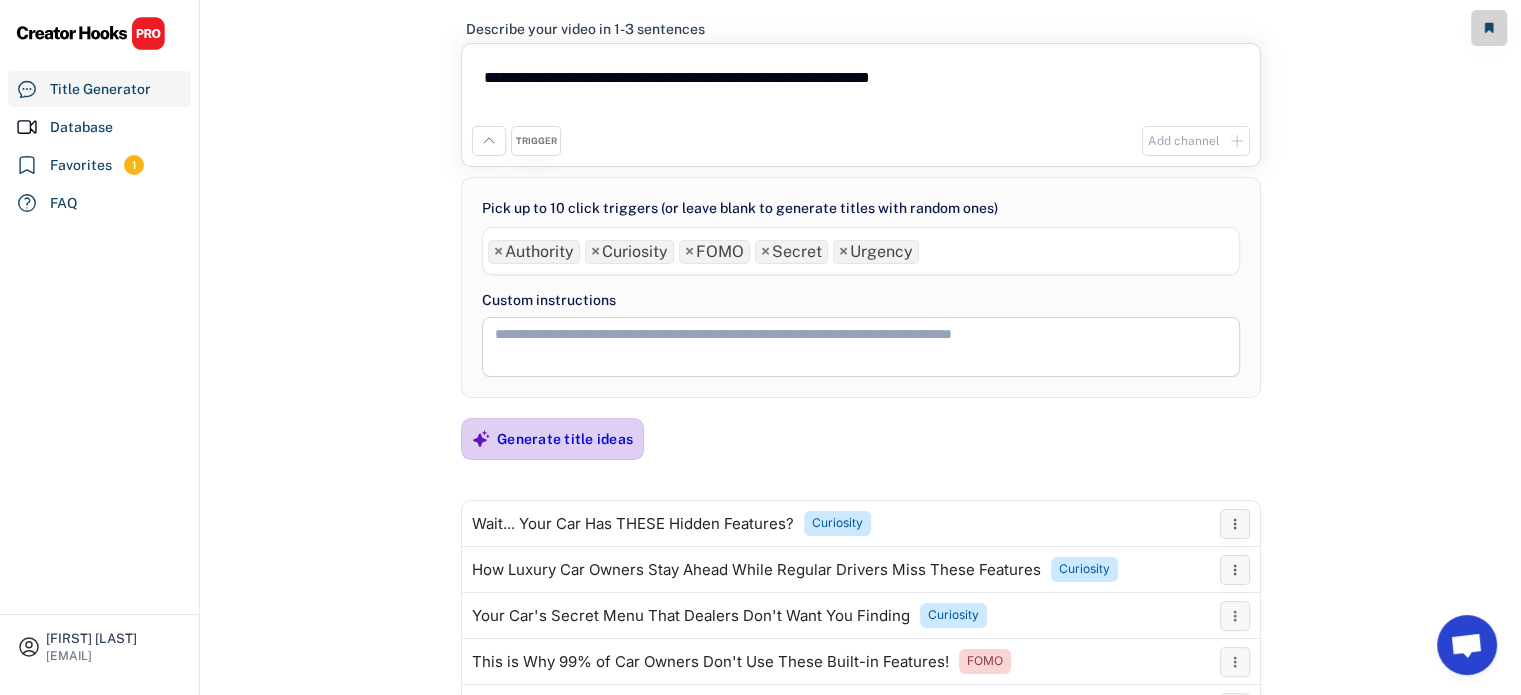 click on "Generate title ideas" at bounding box center (565, 439) 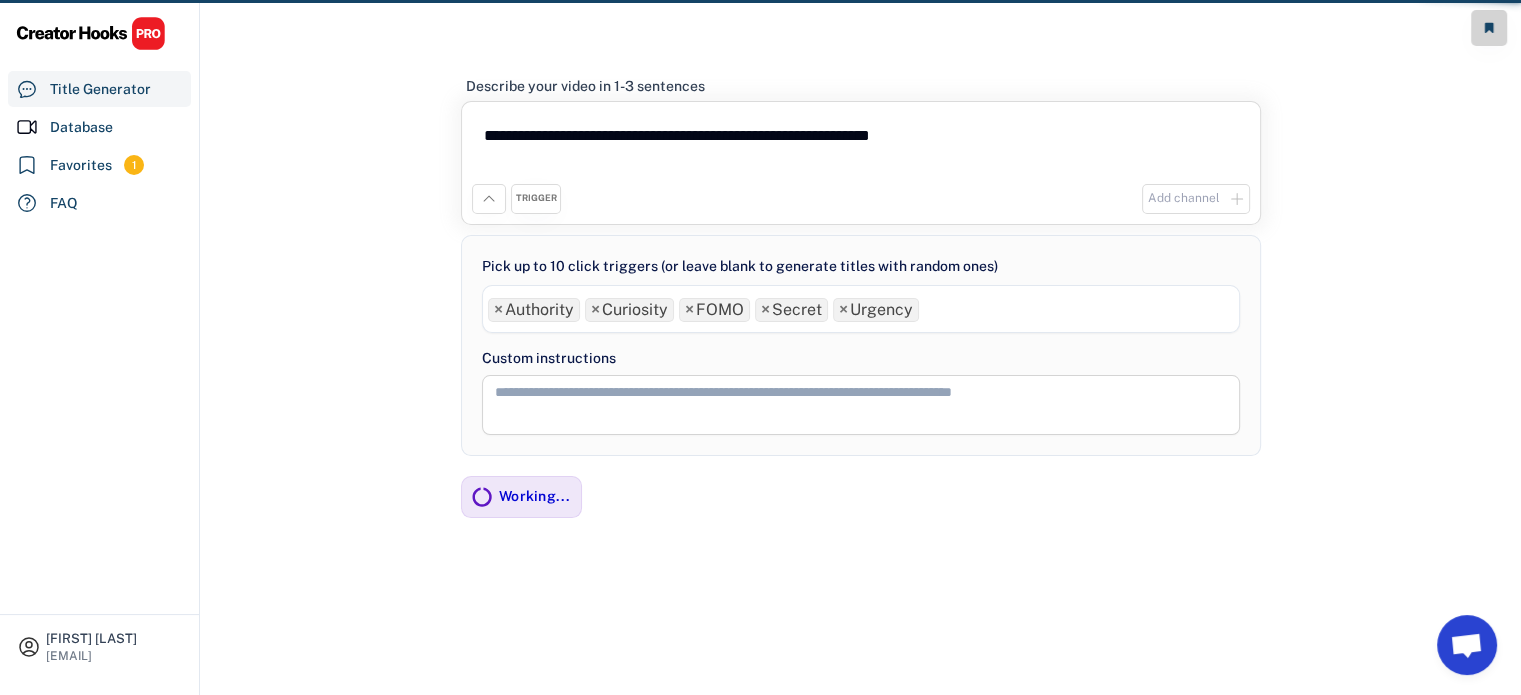 scroll, scrollTop: 42, scrollLeft: 0, axis: vertical 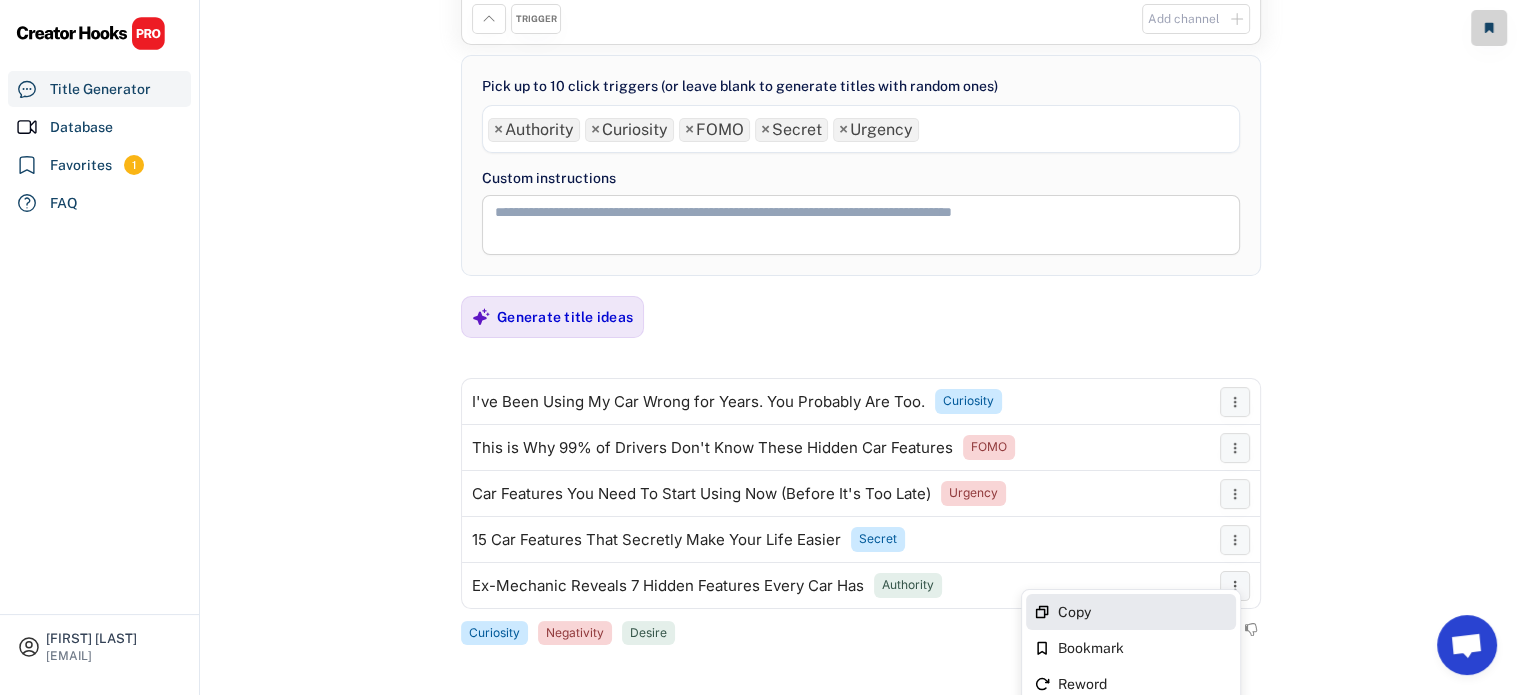 click on "Copy" at bounding box center [1143, 612] 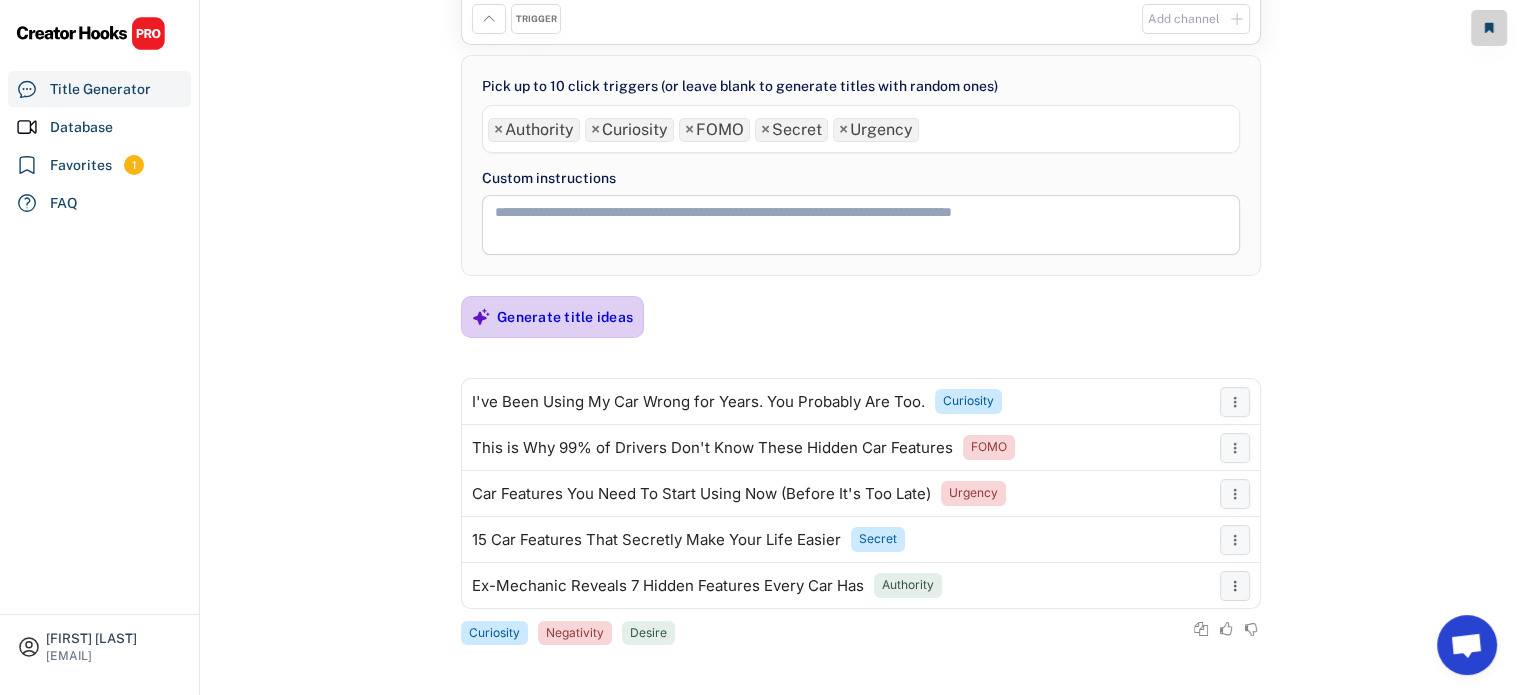 click on "Generate title ideas" at bounding box center [565, 317] 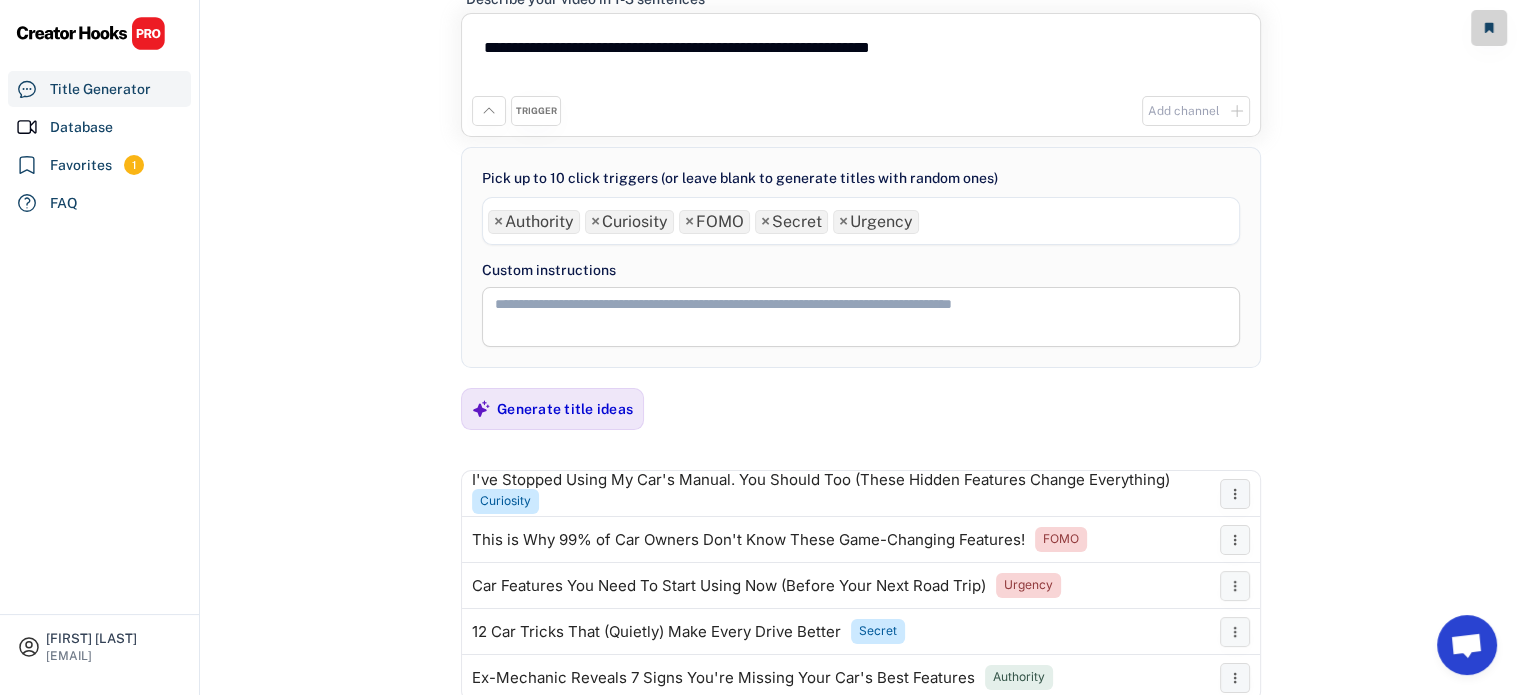 scroll, scrollTop: 164, scrollLeft: 0, axis: vertical 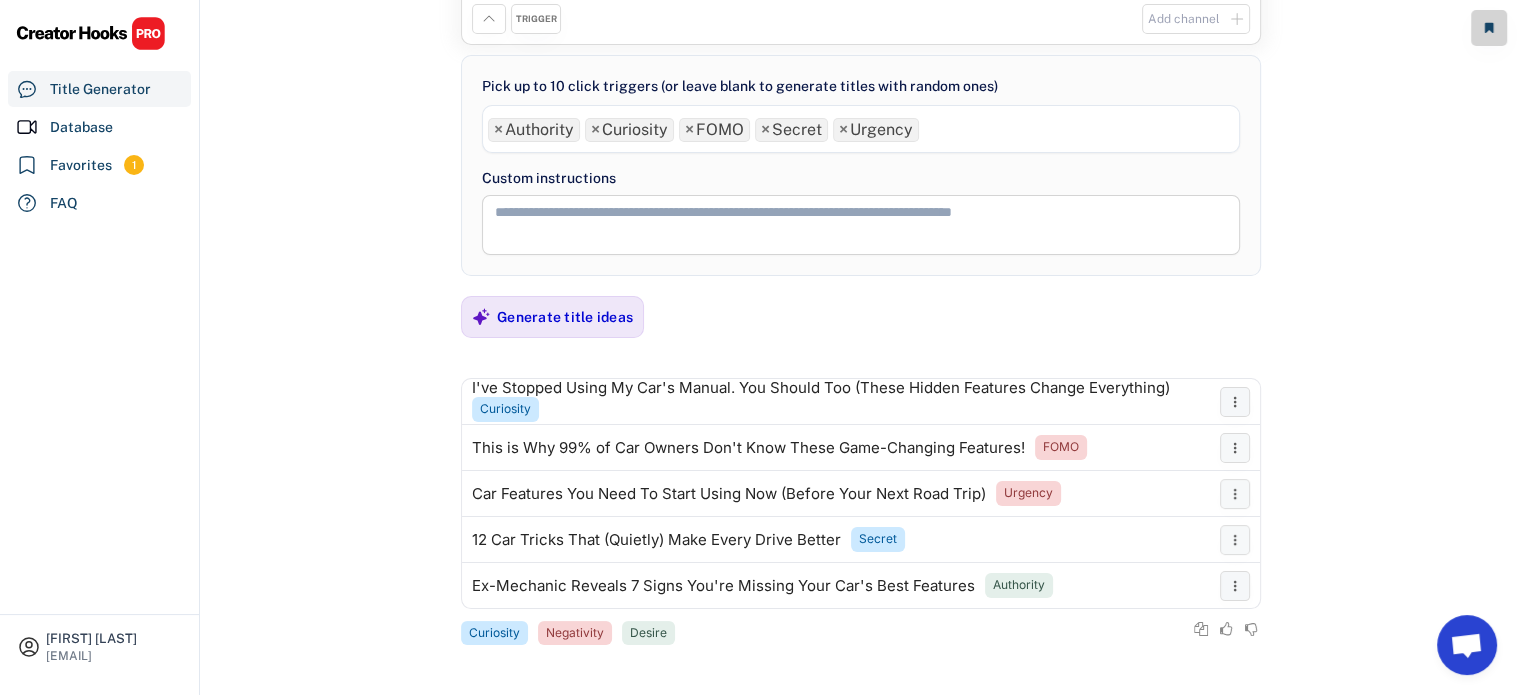 drag, startPoint x: 1533, startPoint y: 463, endPoint x: 1077, endPoint y: 283, distance: 490.24075 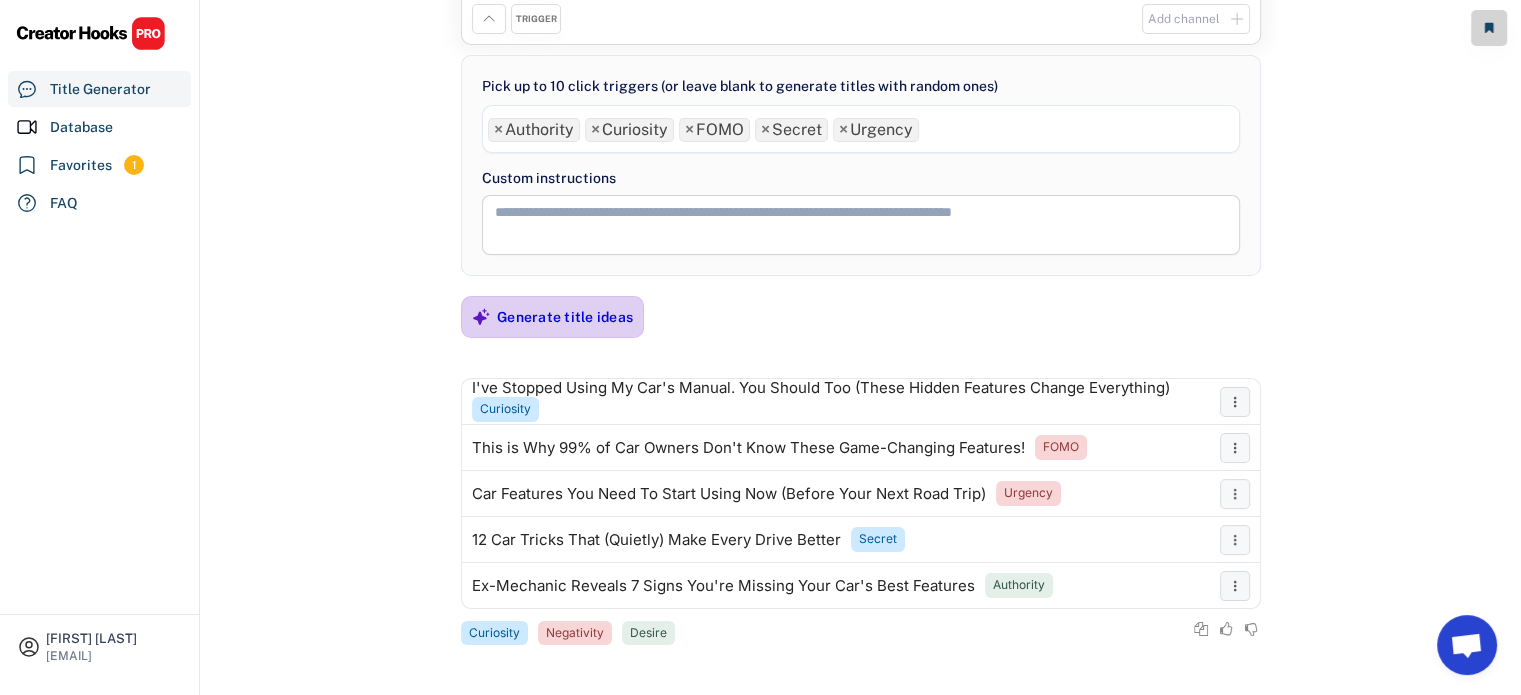 click on "Generate title ideas" at bounding box center [565, 317] 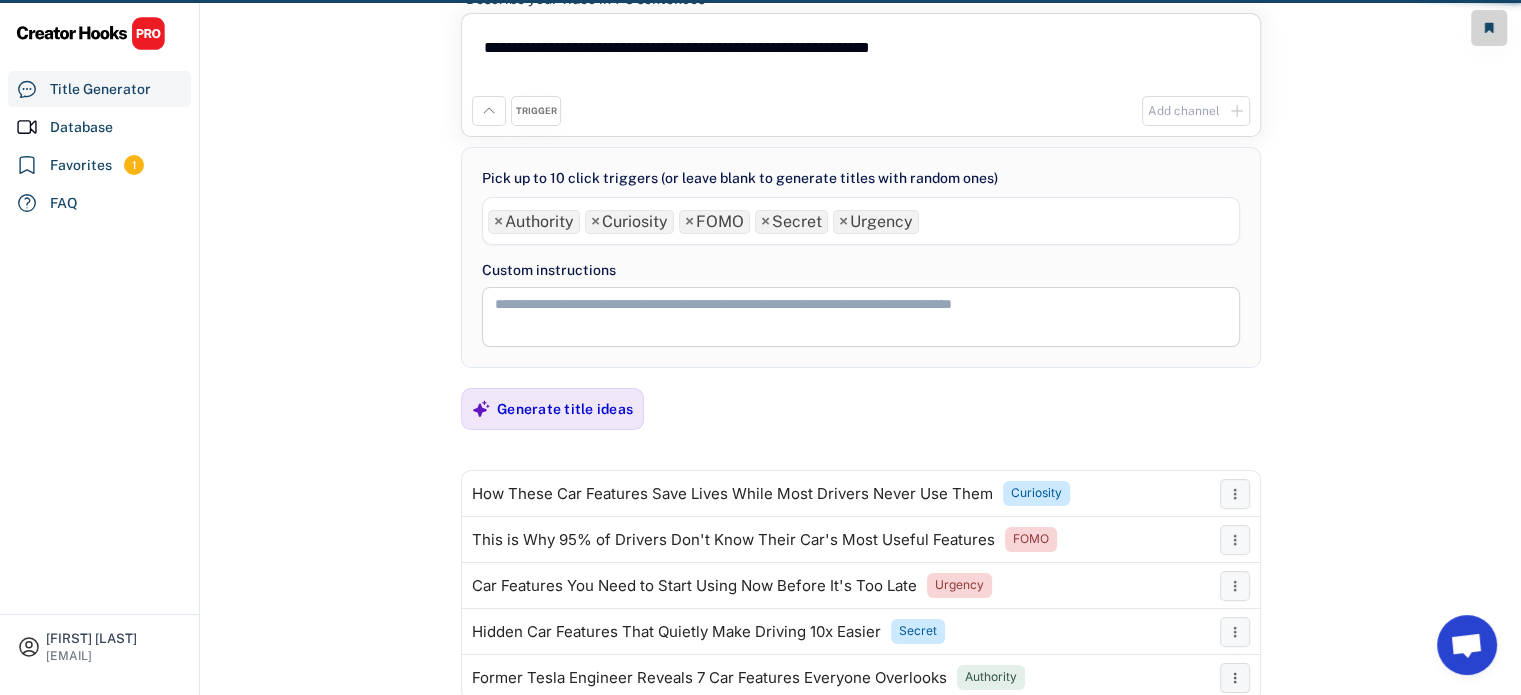 scroll, scrollTop: 0, scrollLeft: 0, axis: both 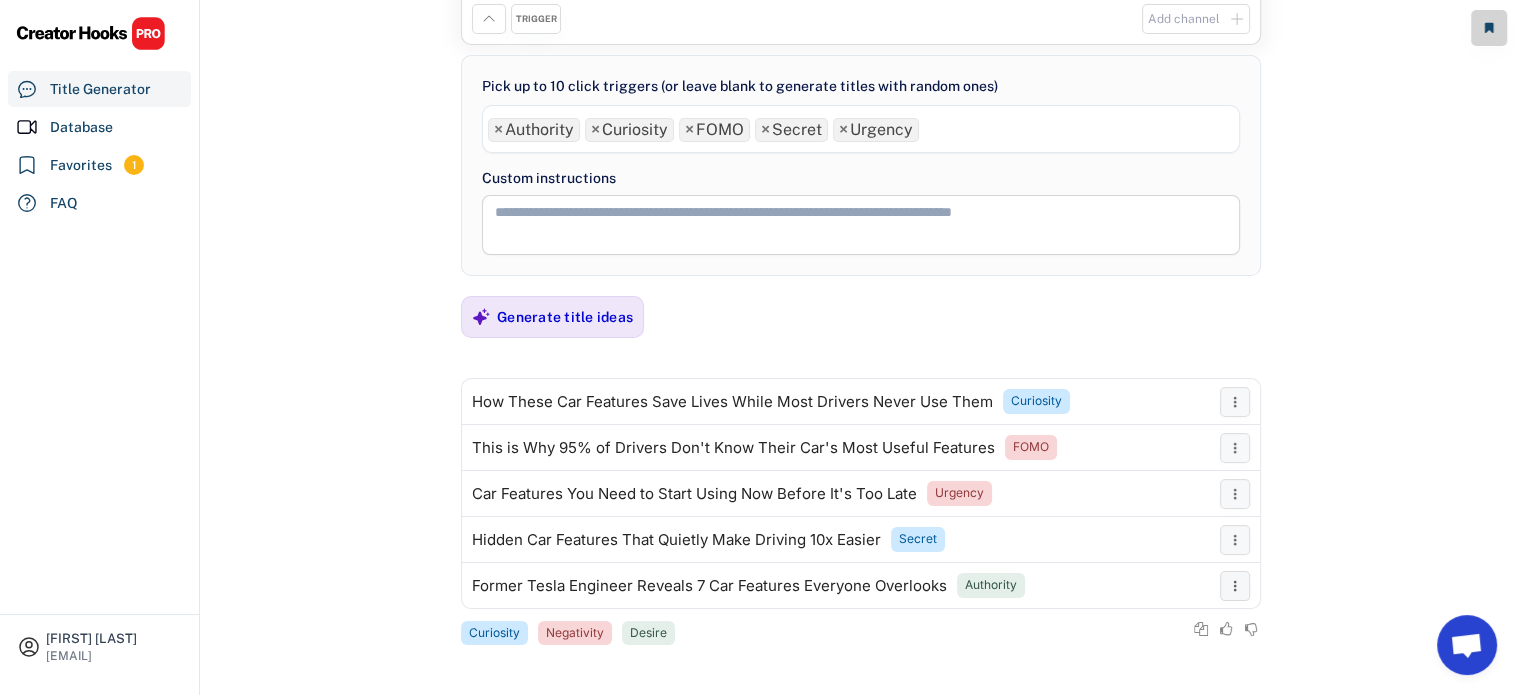 click on "×" at bounding box center [498, 130] 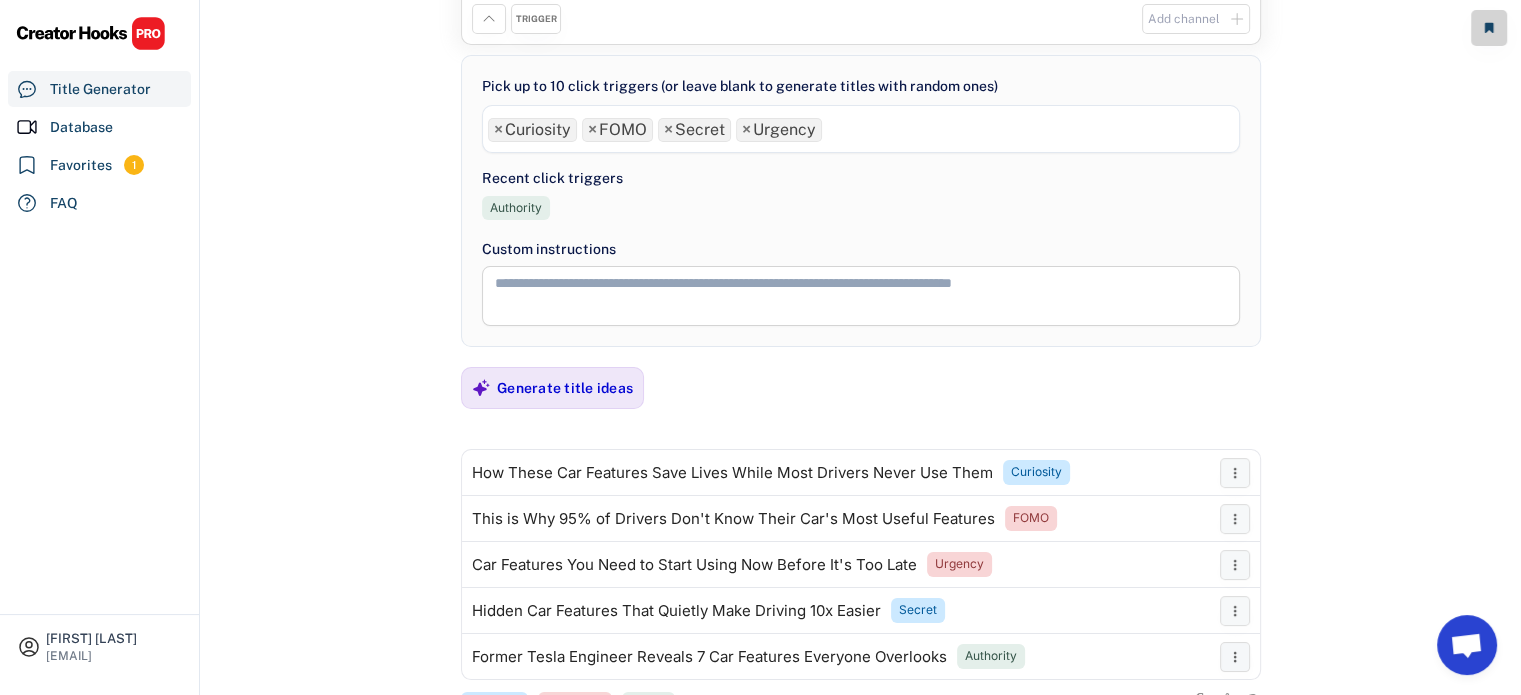 click on "×" at bounding box center [746, 130] 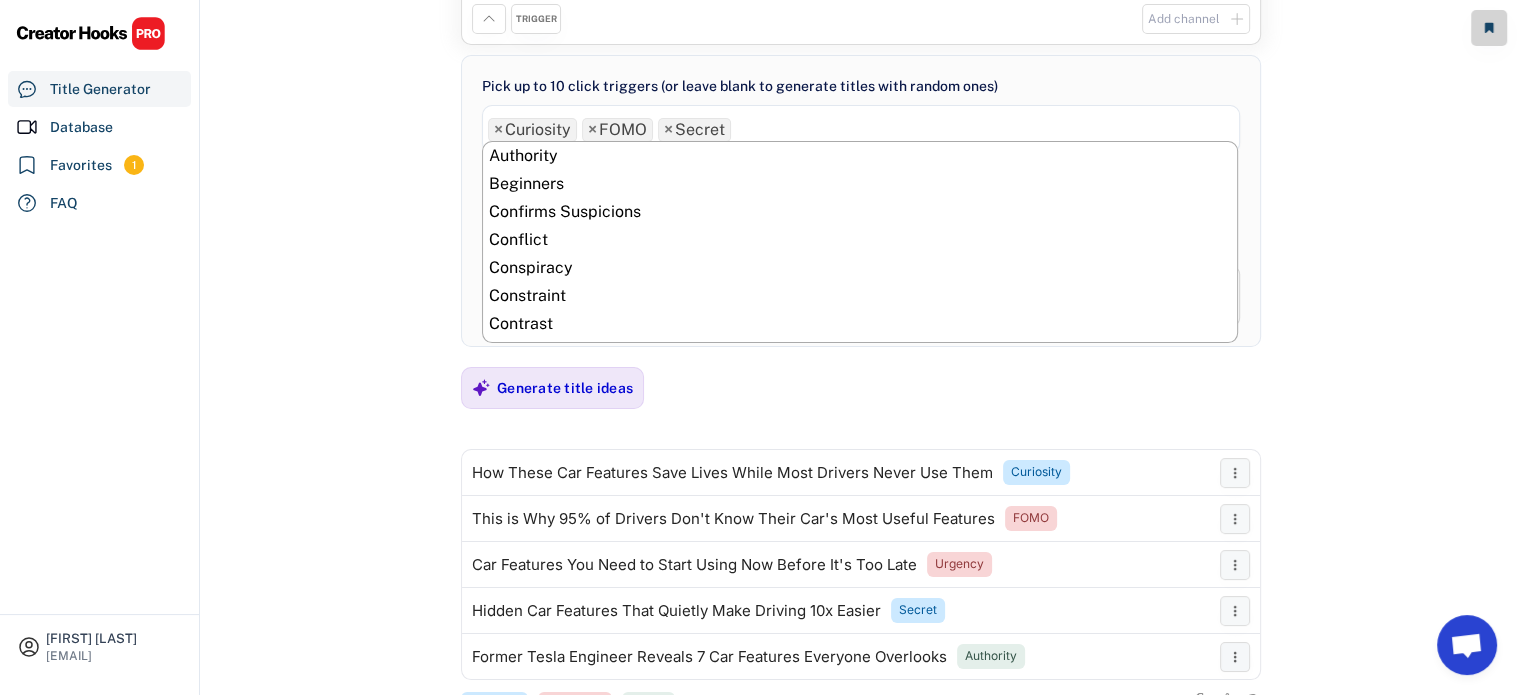 scroll, scrollTop: 224, scrollLeft: 0, axis: vertical 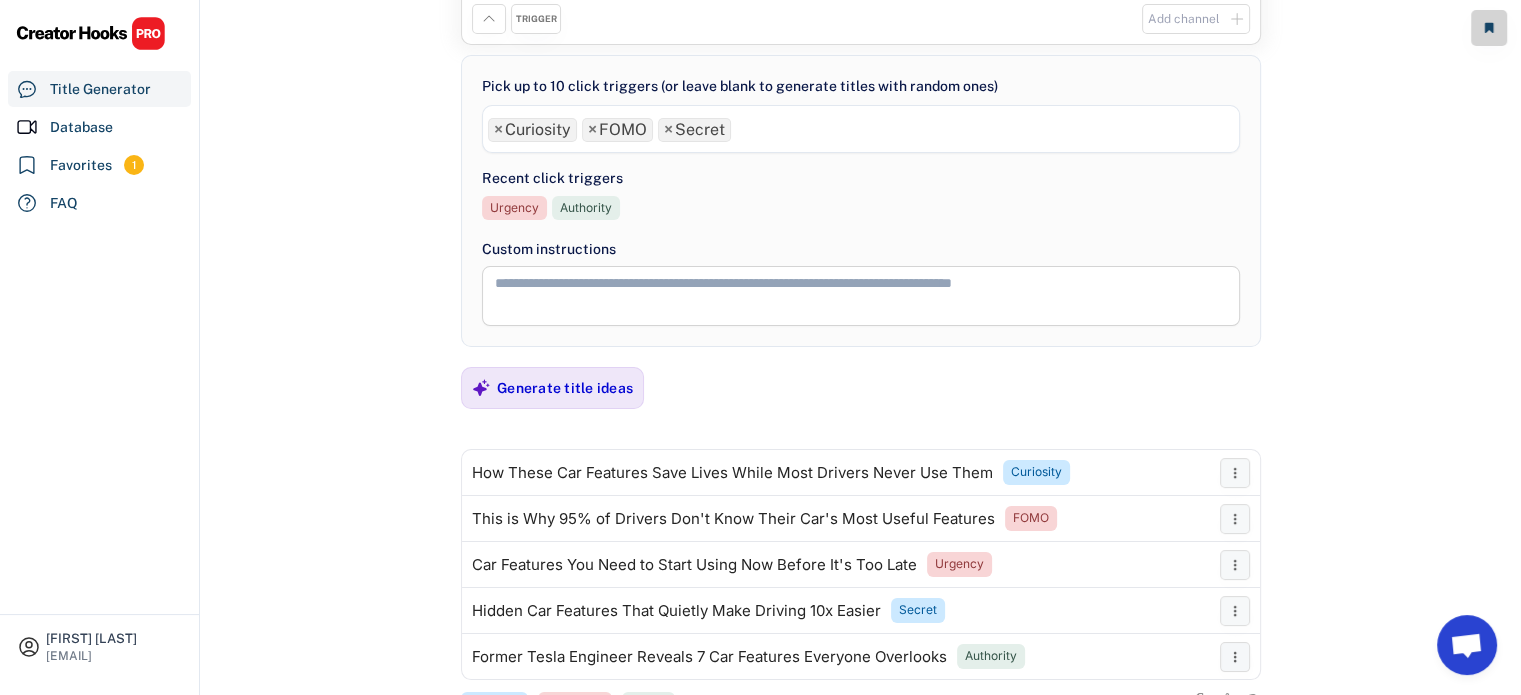 click on "**********" at bounding box center (861, 219) 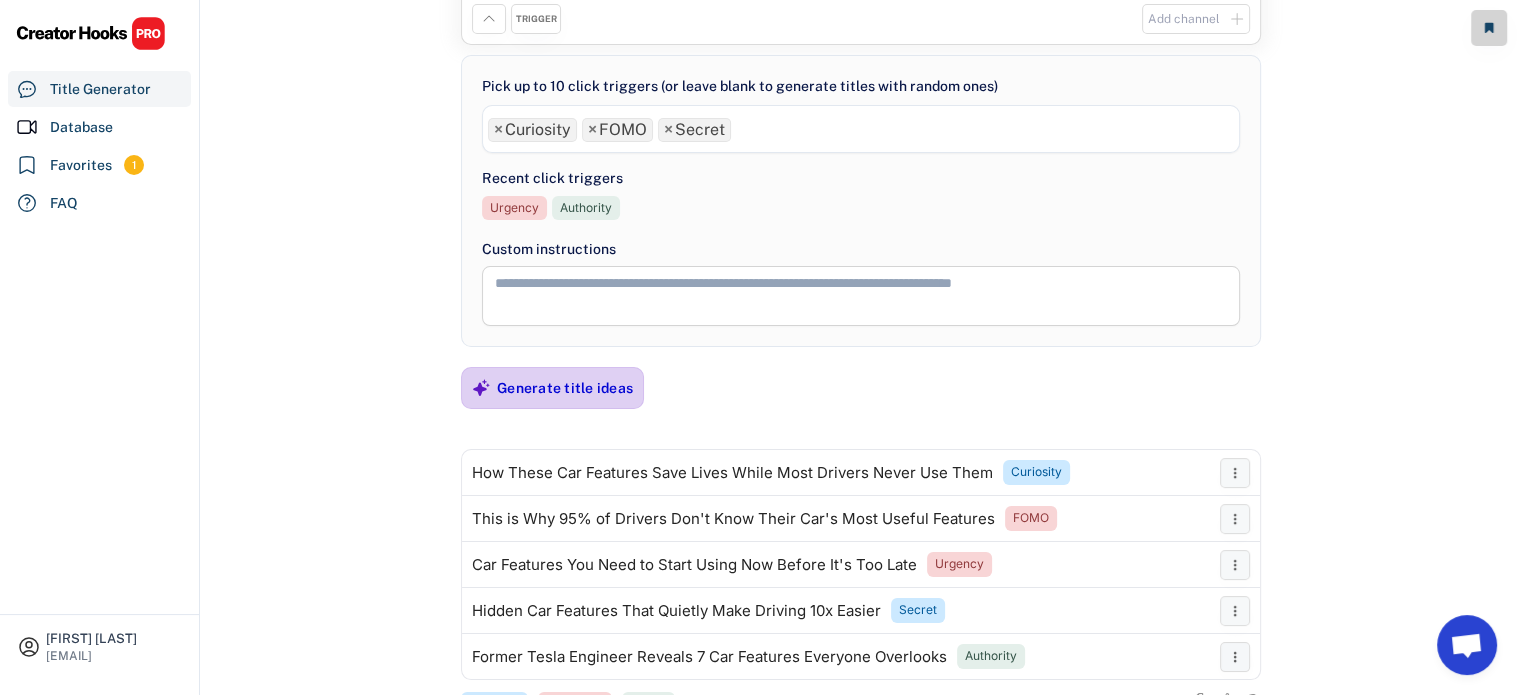 click on "Generate title ideas" at bounding box center (565, 388) 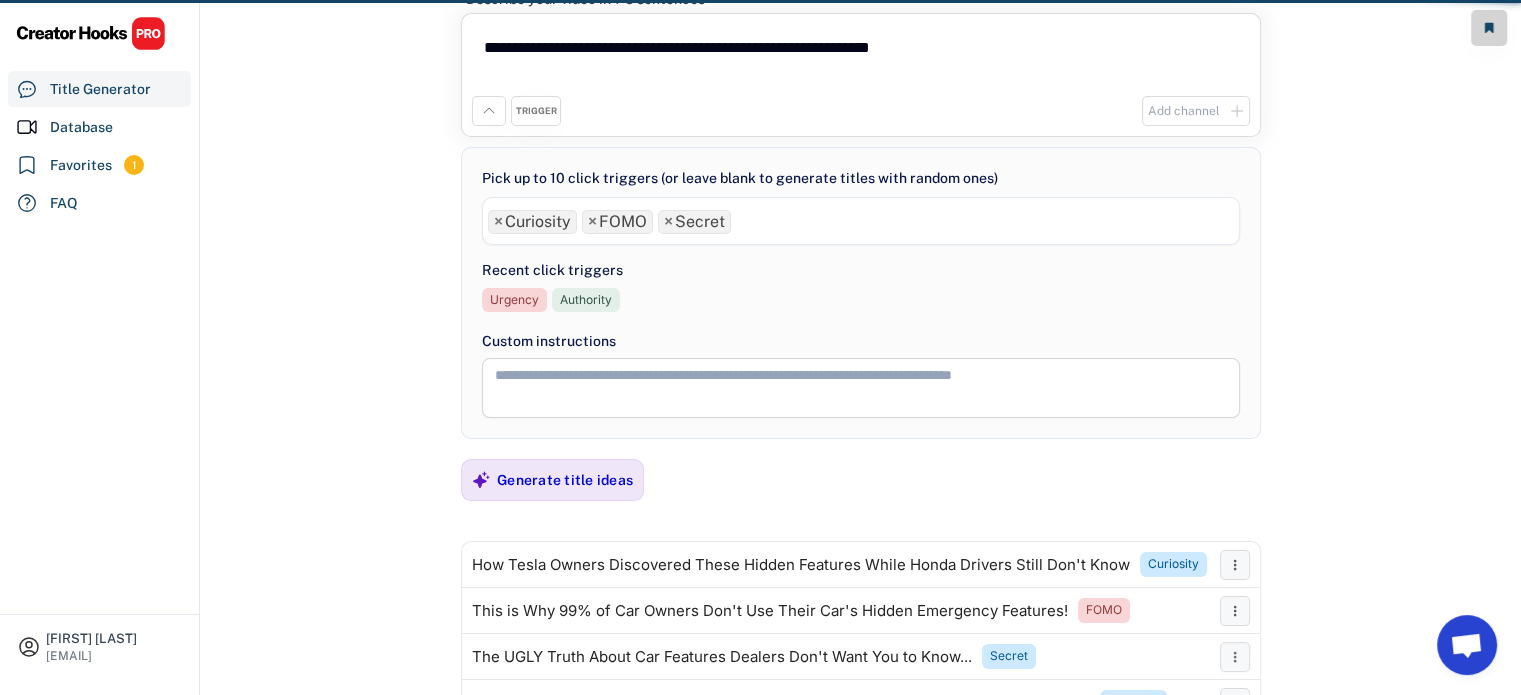 scroll, scrollTop: 164, scrollLeft: 0, axis: vertical 